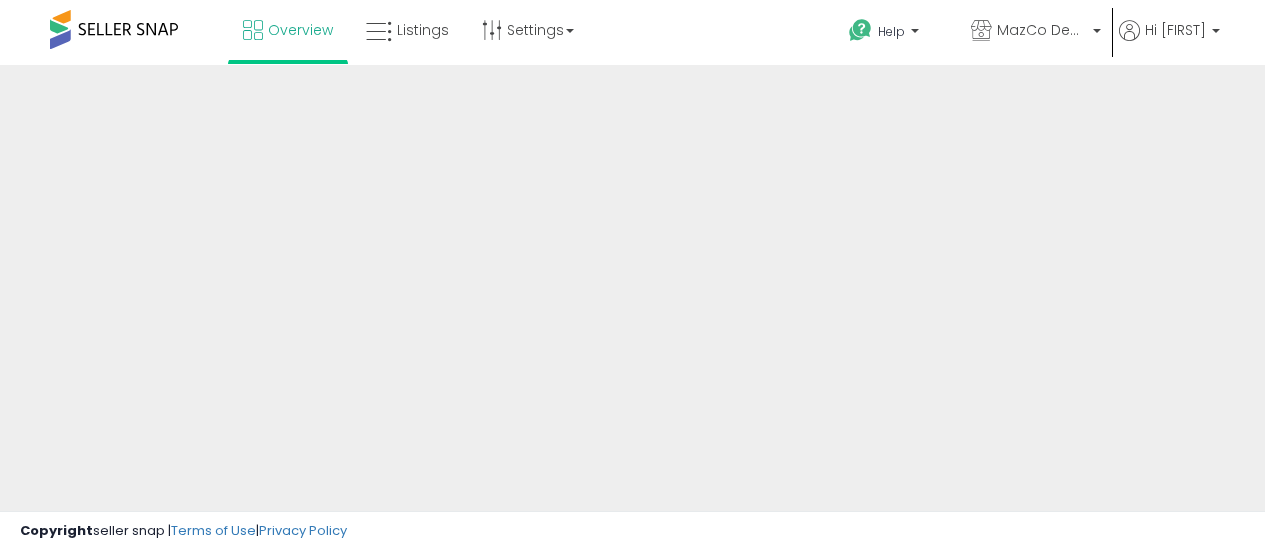 scroll, scrollTop: 0, scrollLeft: 0, axis: both 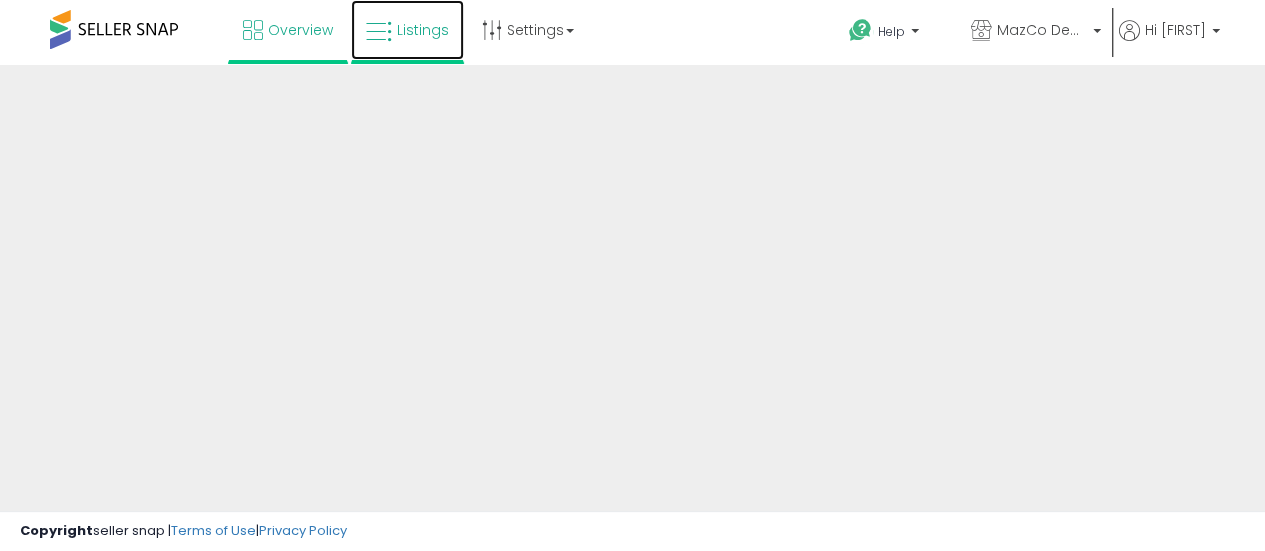 click on "Listings" at bounding box center (407, 30) 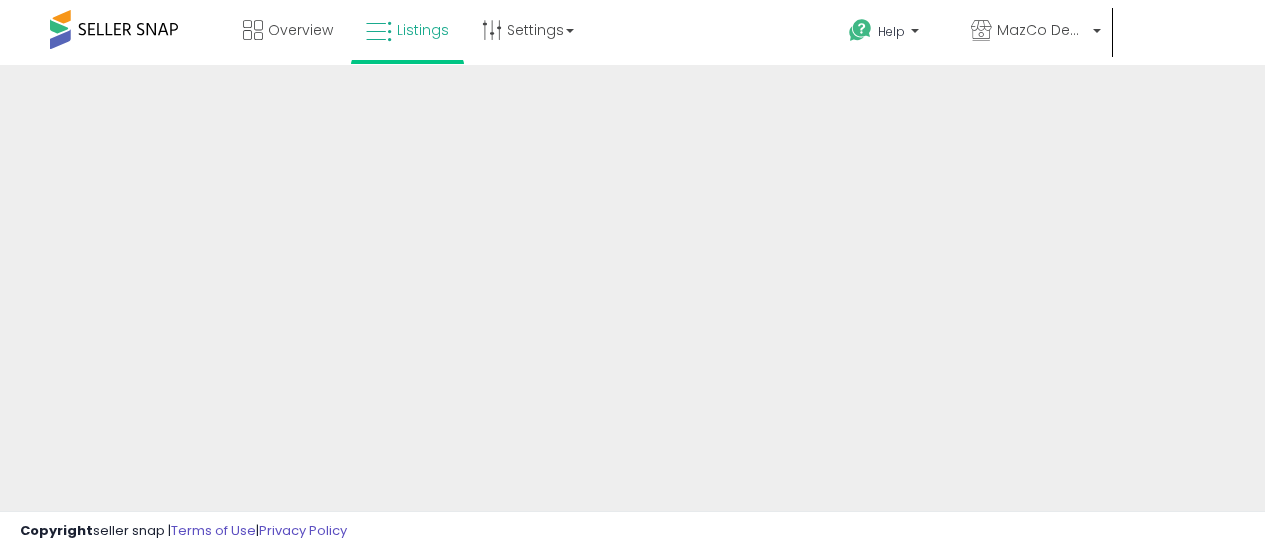 scroll, scrollTop: 0, scrollLeft: 0, axis: both 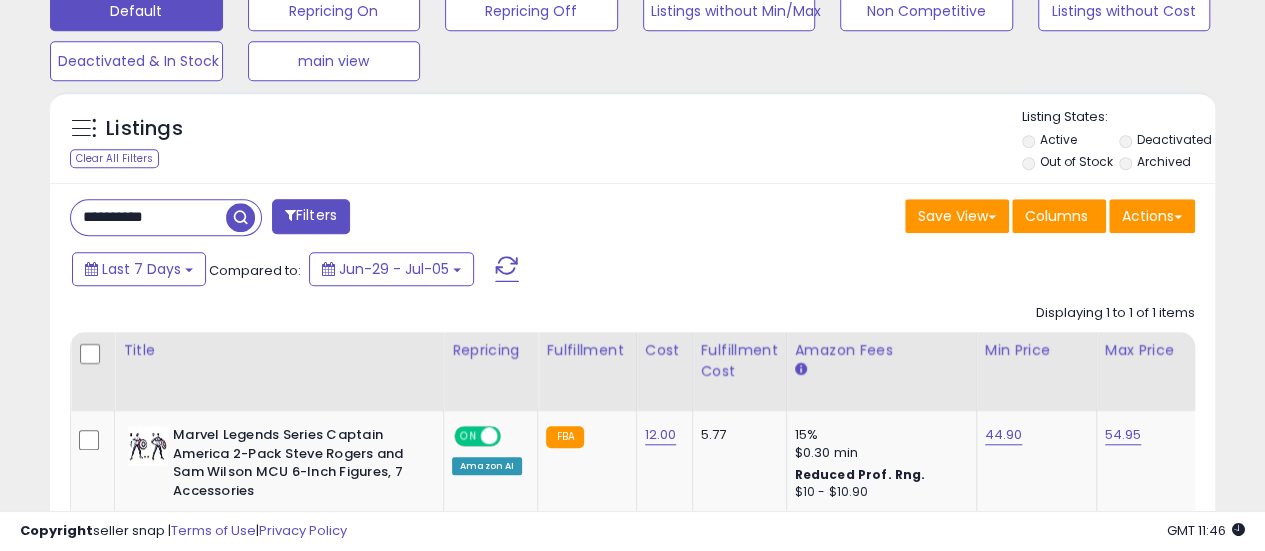 click on "**********" at bounding box center [148, 217] 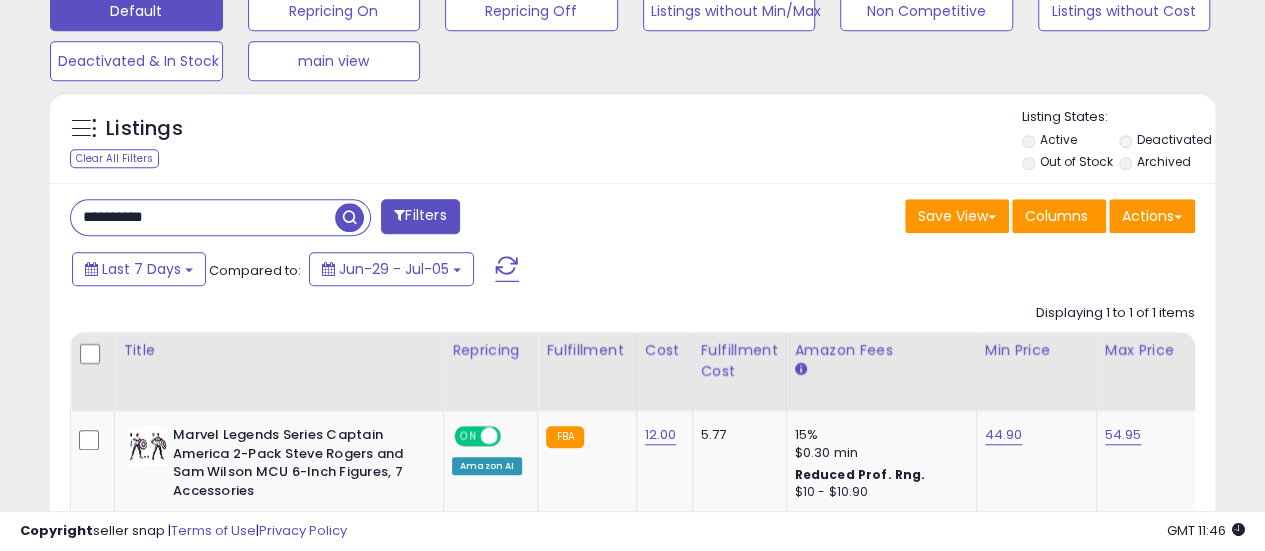 paste on "****" 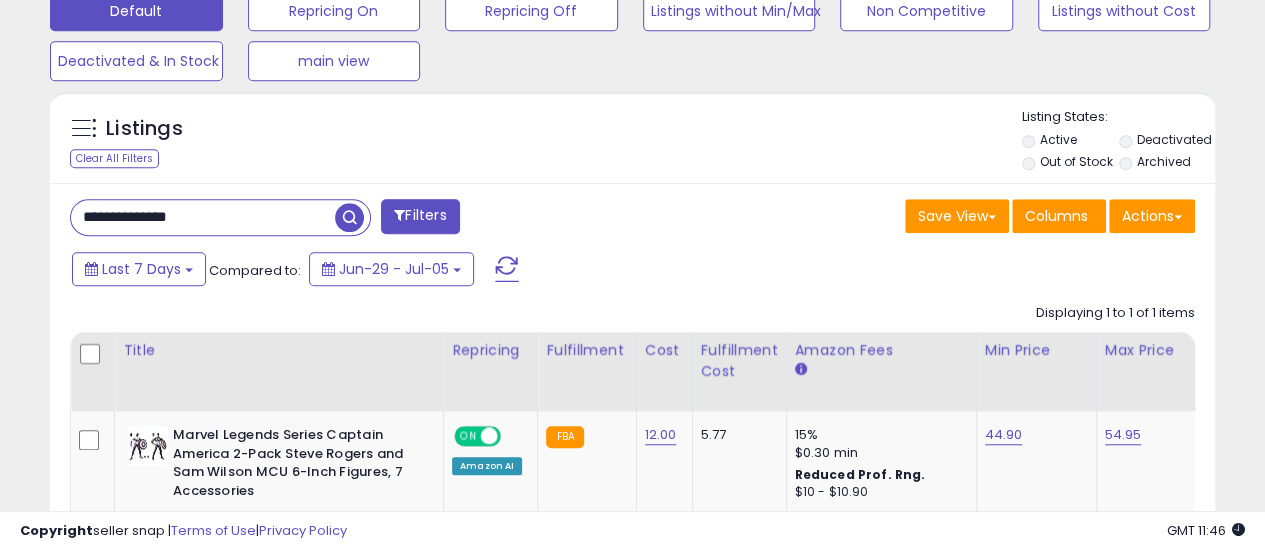 type on "**********" 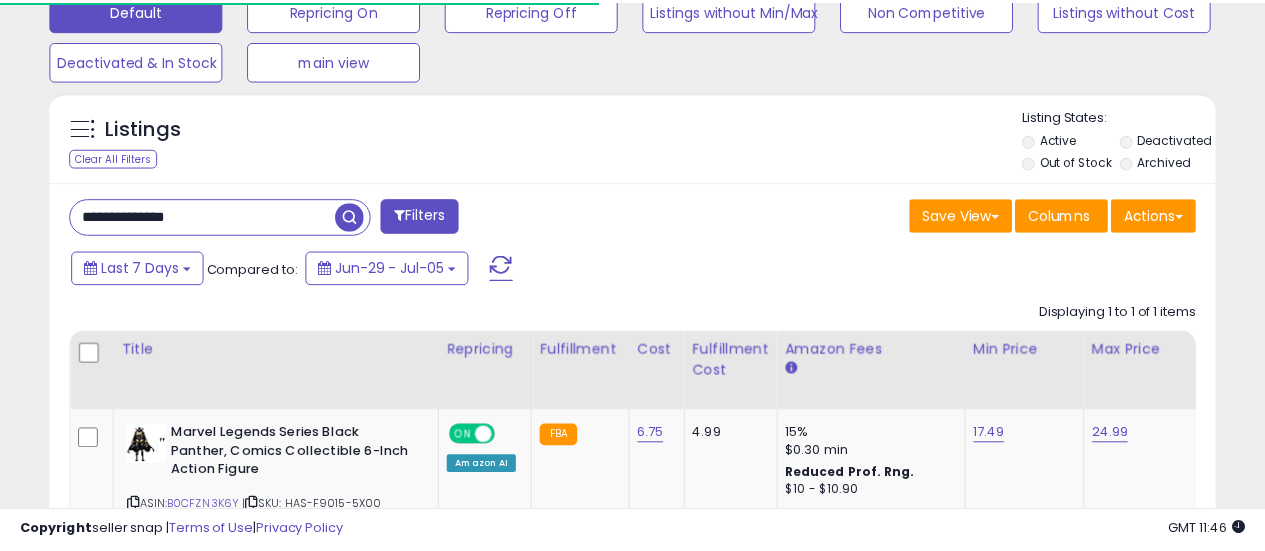 scroll, scrollTop: 410, scrollLeft: 674, axis: both 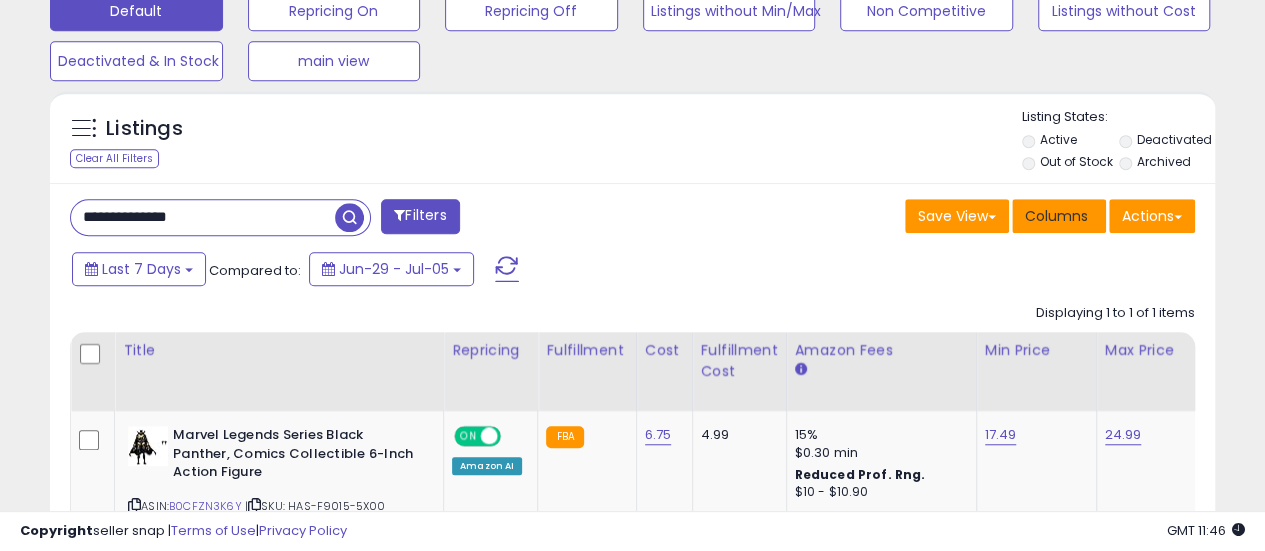 click on "Columns" at bounding box center (1056, 216) 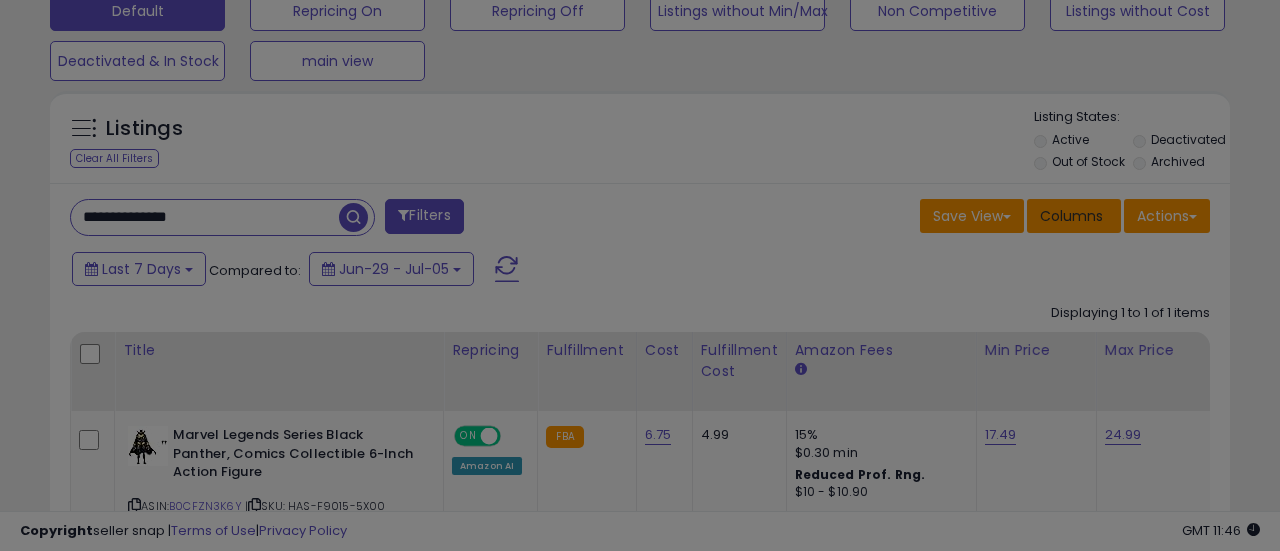 scroll, scrollTop: 999590, scrollLeft: 999317, axis: both 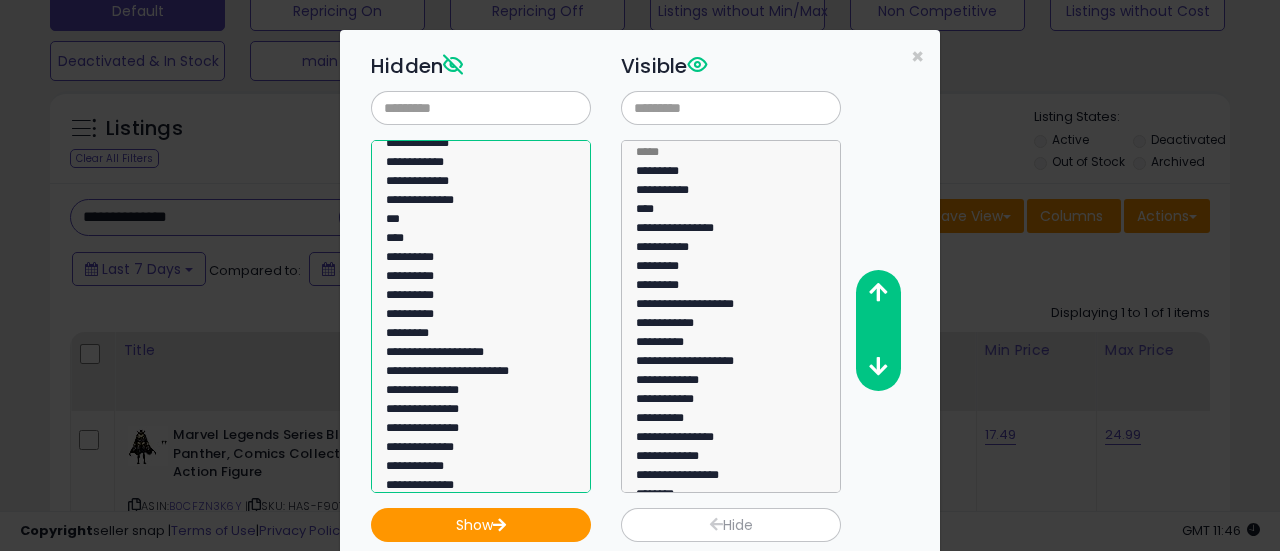 click on "**********" 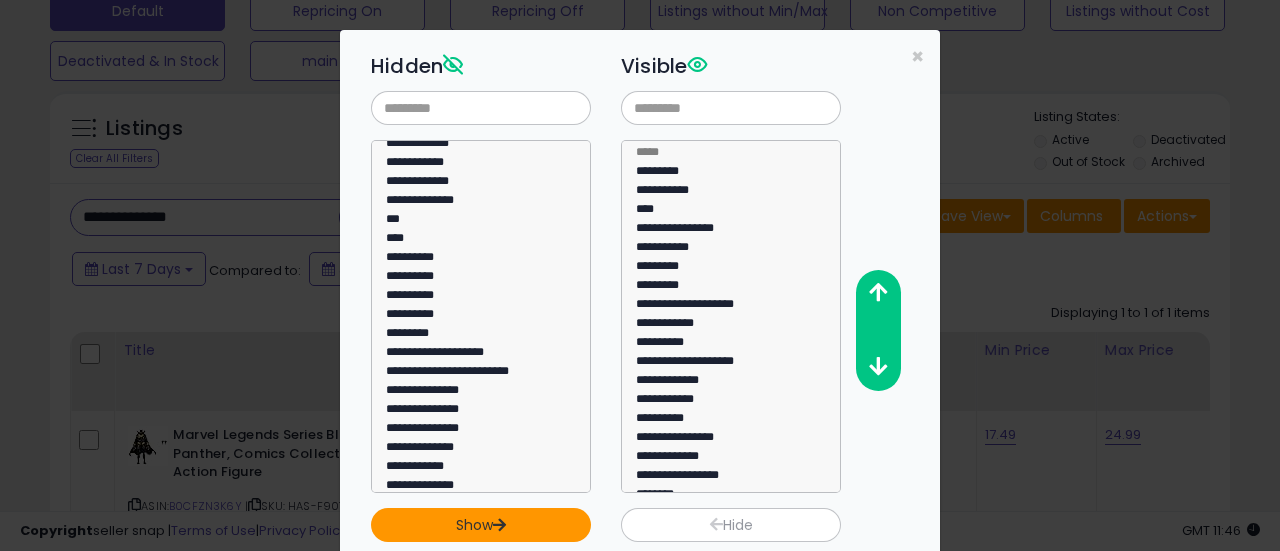 click on "Show" at bounding box center (481, 525) 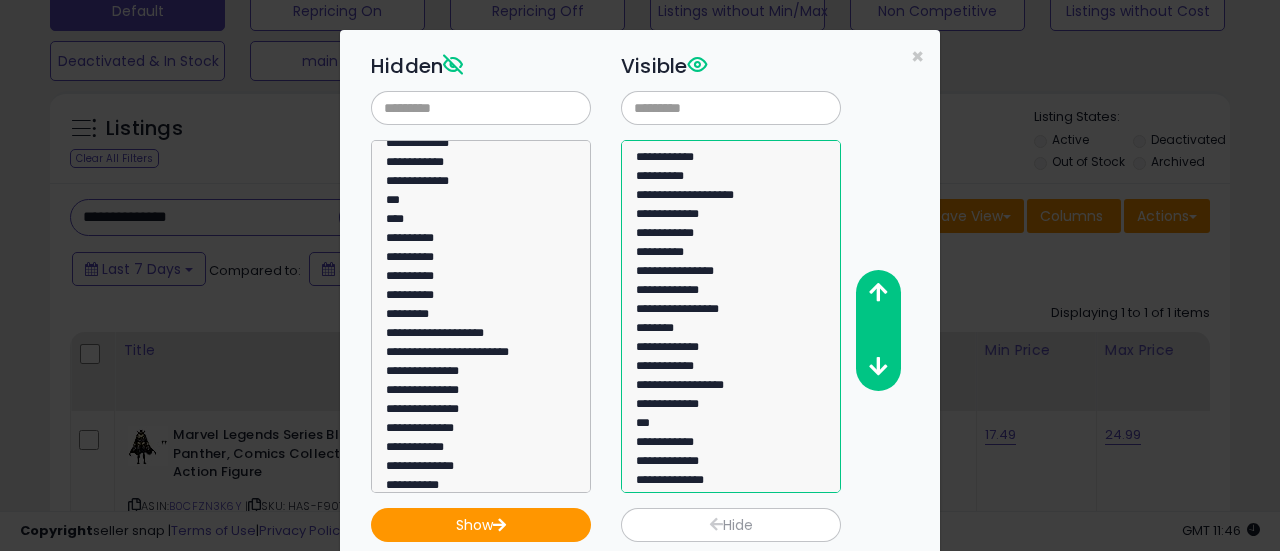select on "**********" 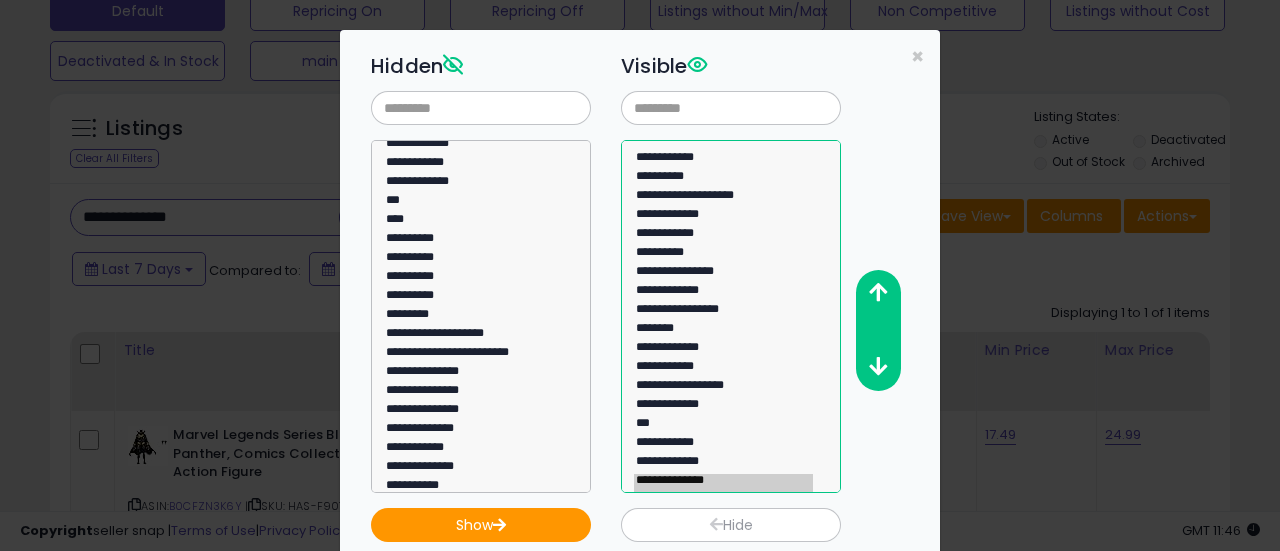 click on "**********" 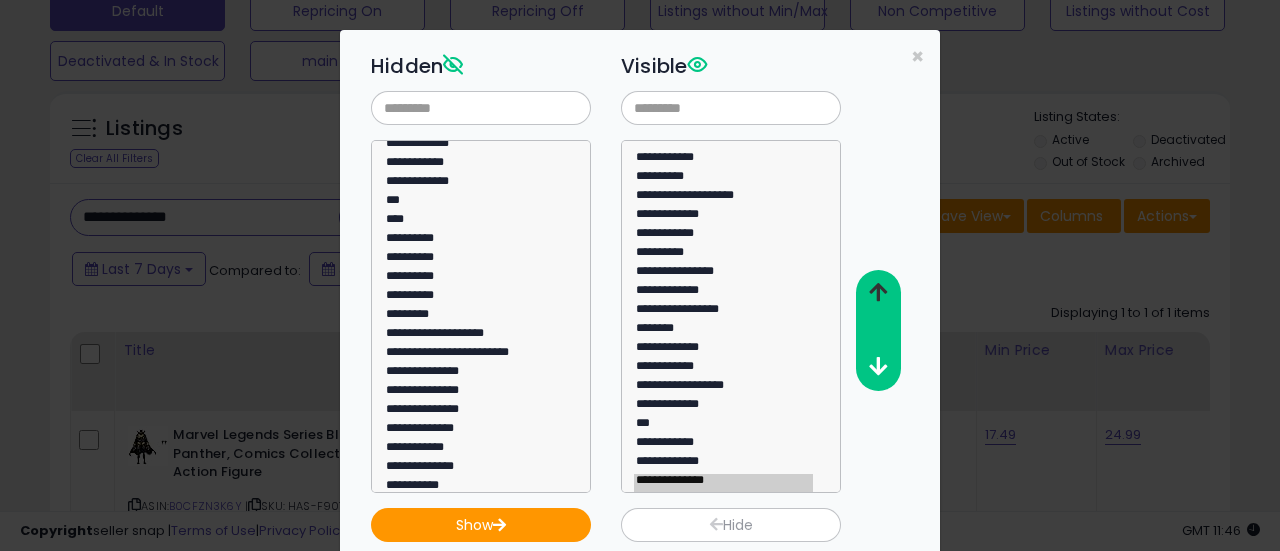 click at bounding box center (877, 293) 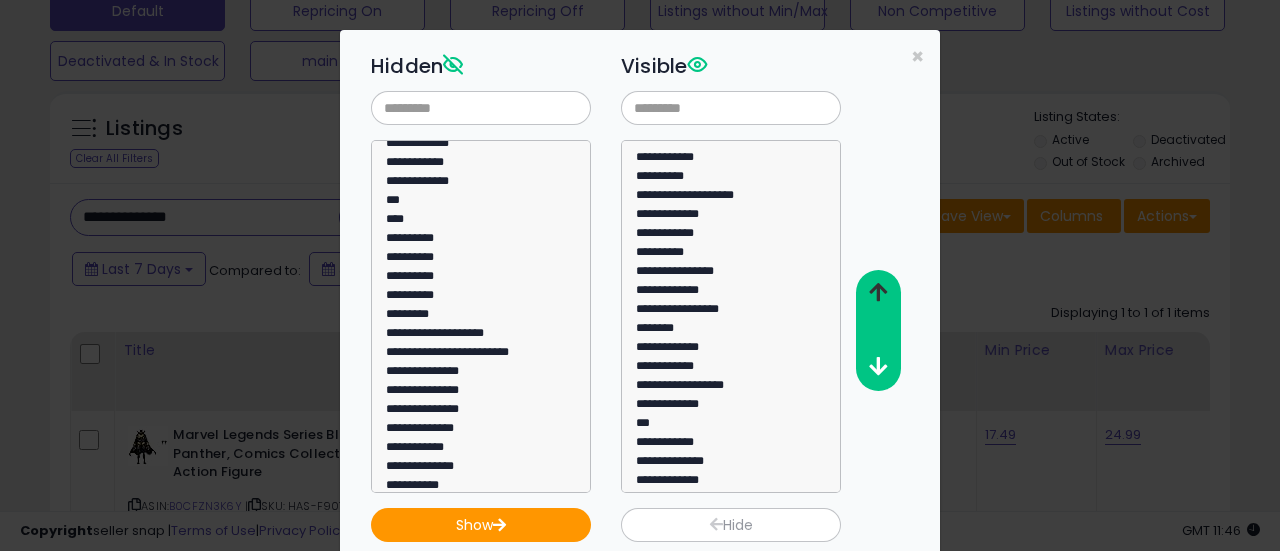 click at bounding box center [877, 293] 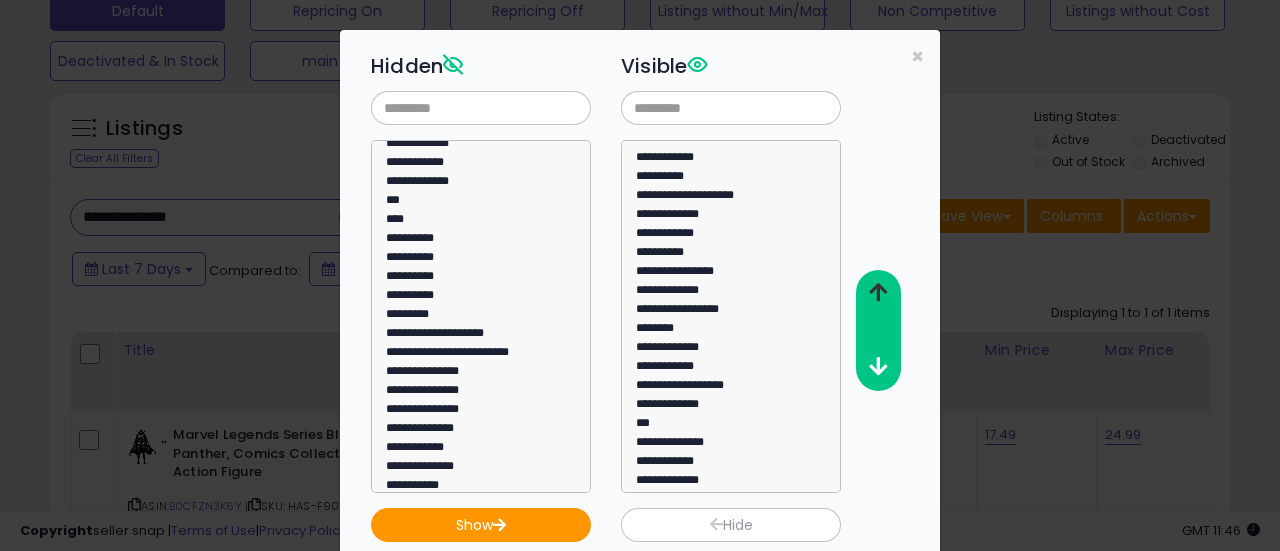 click at bounding box center (877, 293) 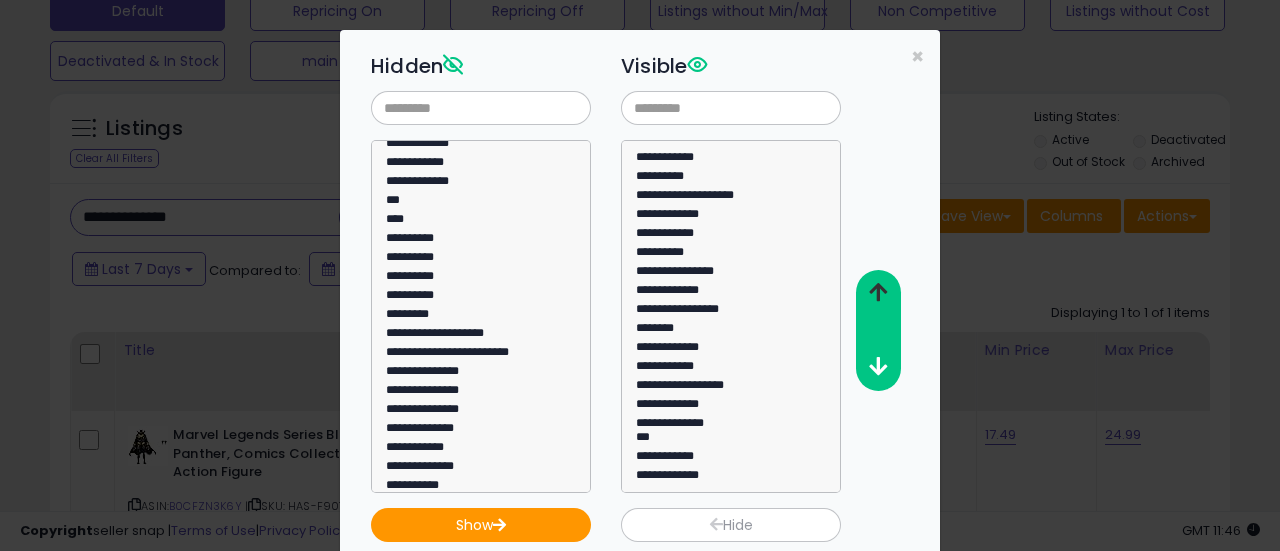 click at bounding box center (877, 293) 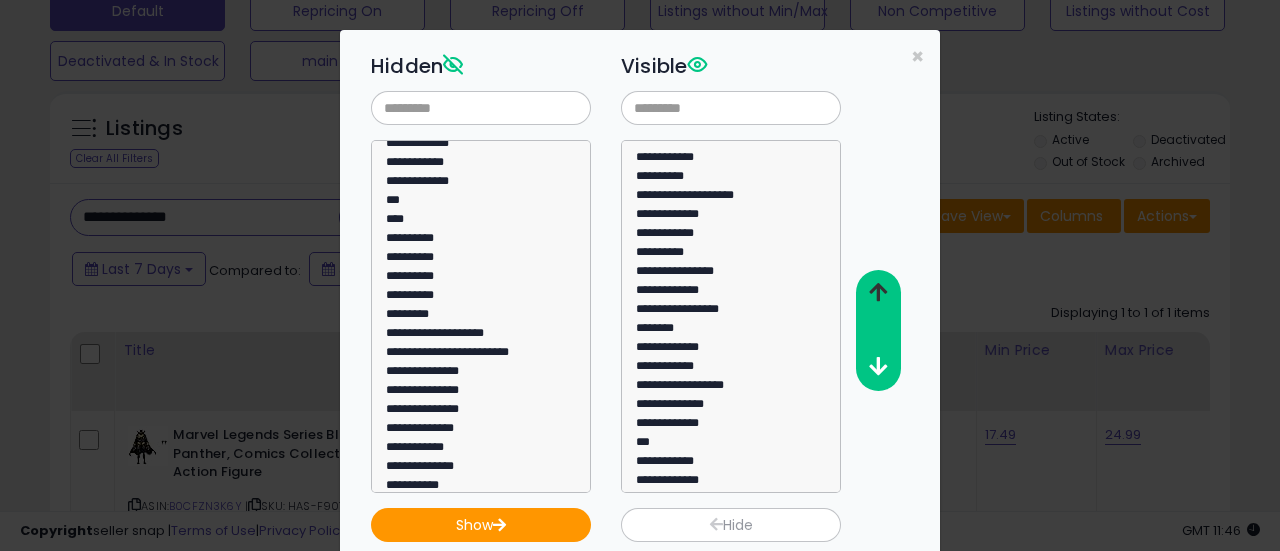 click at bounding box center (877, 293) 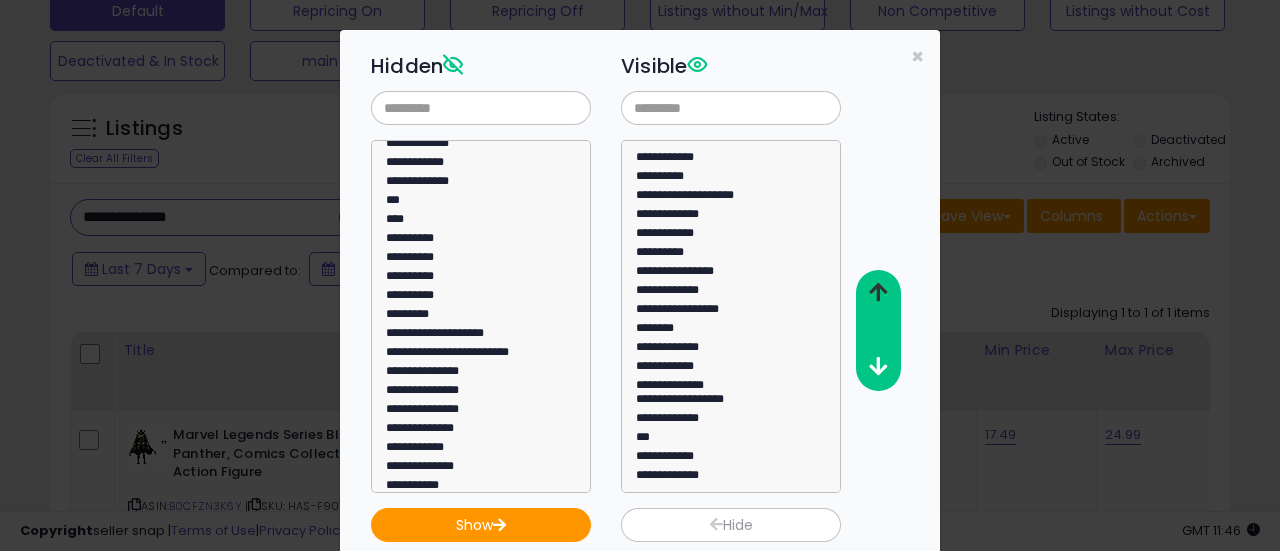 click at bounding box center [877, 293] 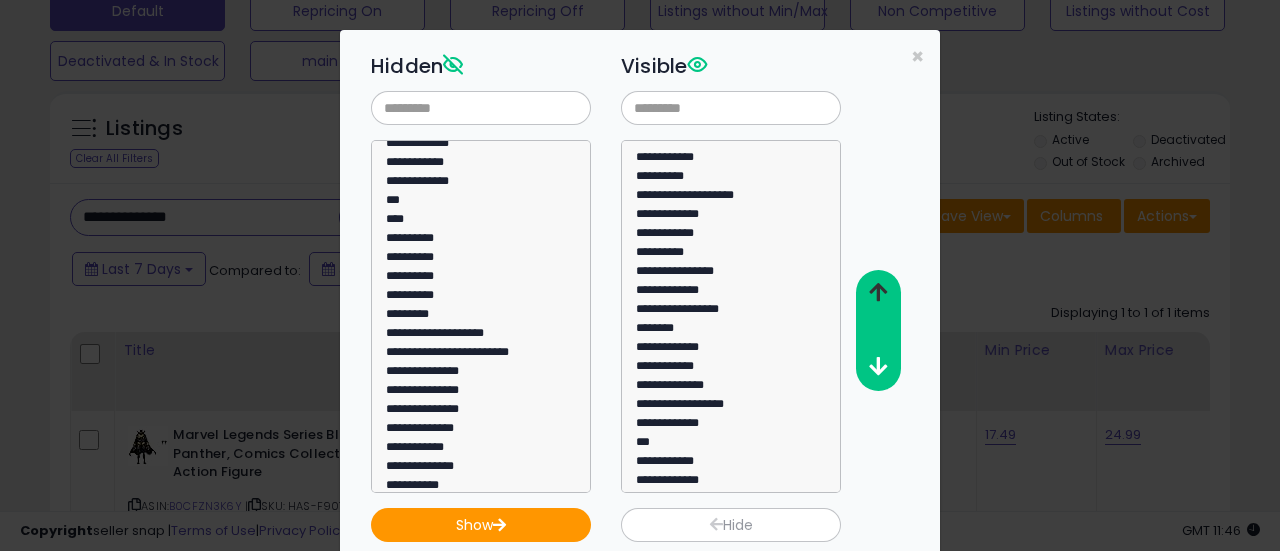 click at bounding box center (877, 293) 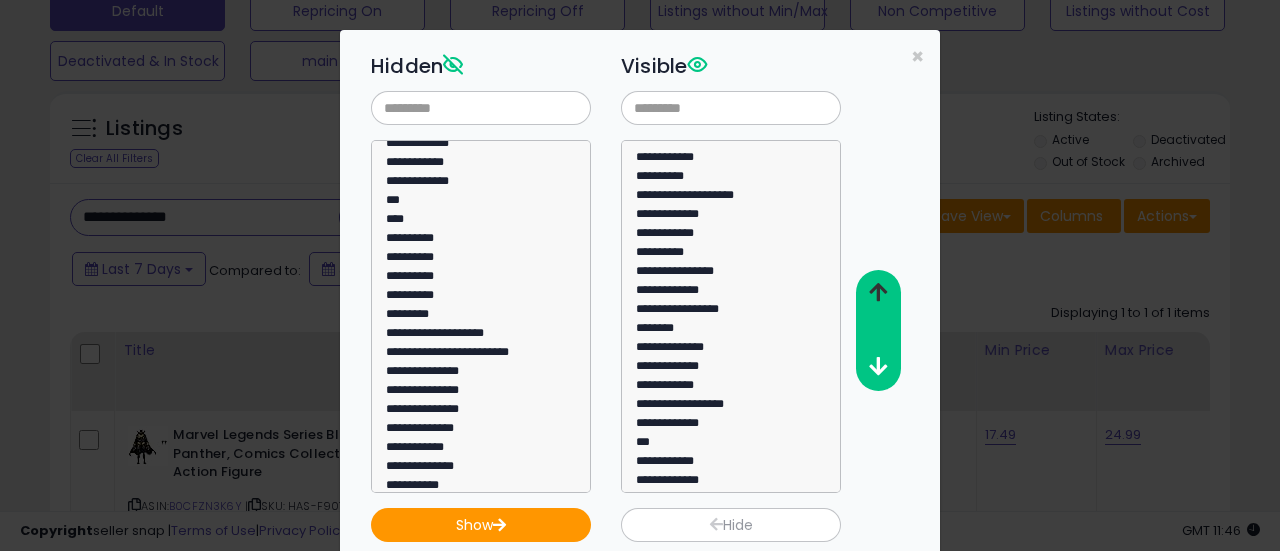 click at bounding box center (877, 293) 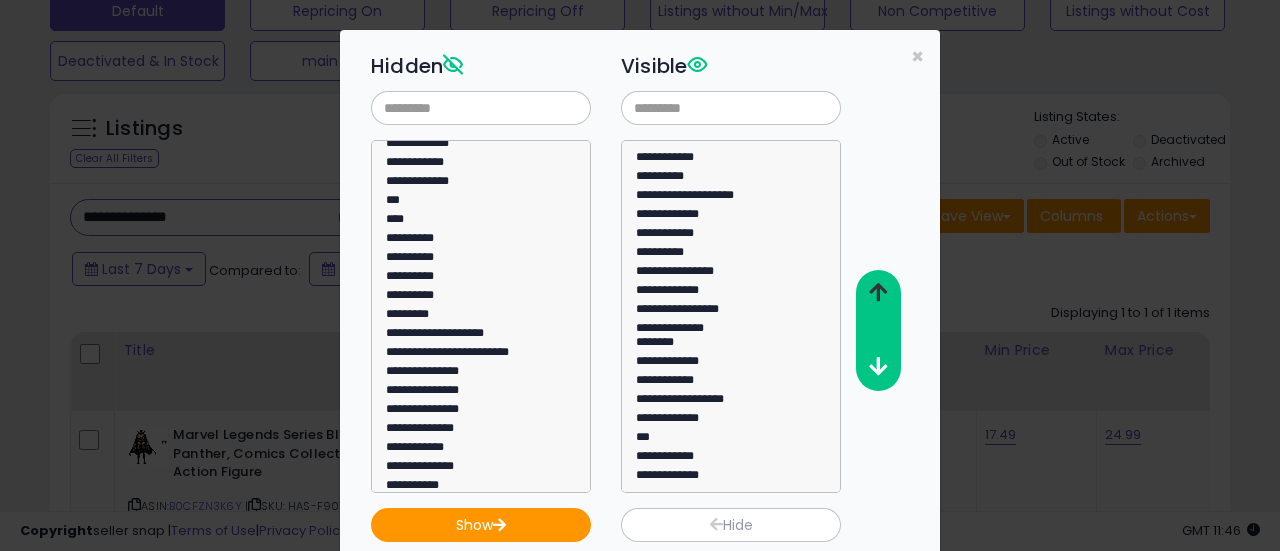 click at bounding box center [877, 293] 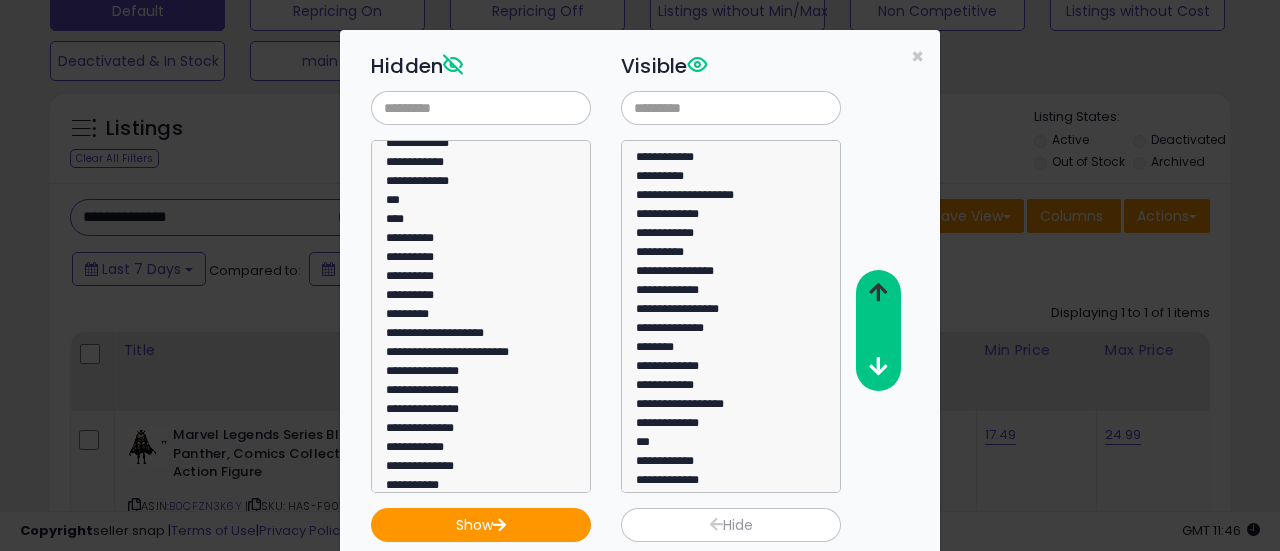 click at bounding box center (877, 293) 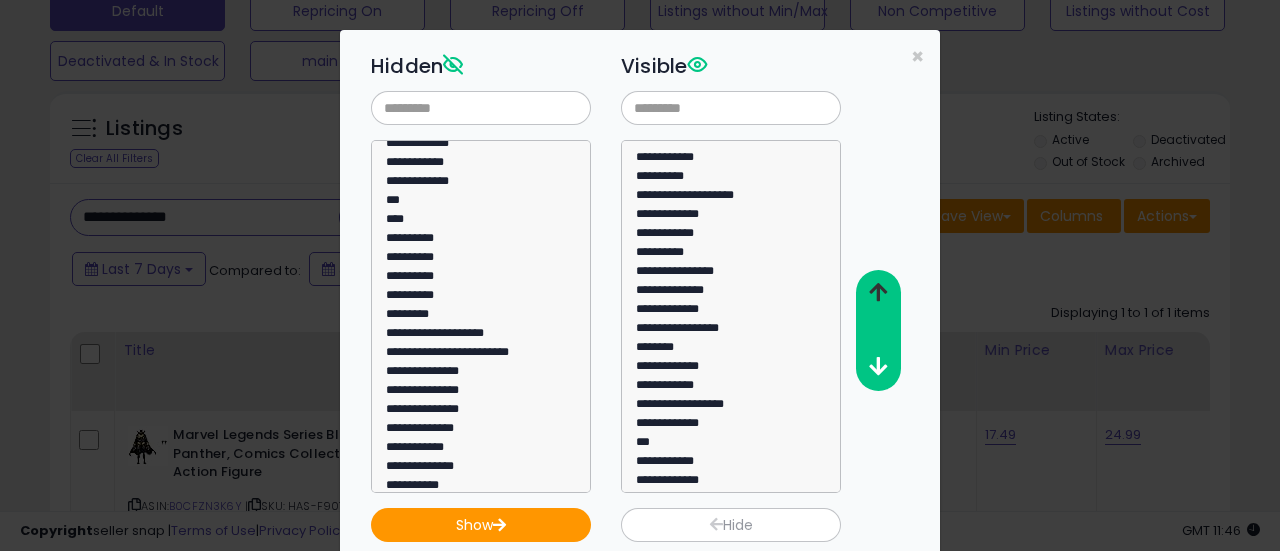 click at bounding box center (877, 293) 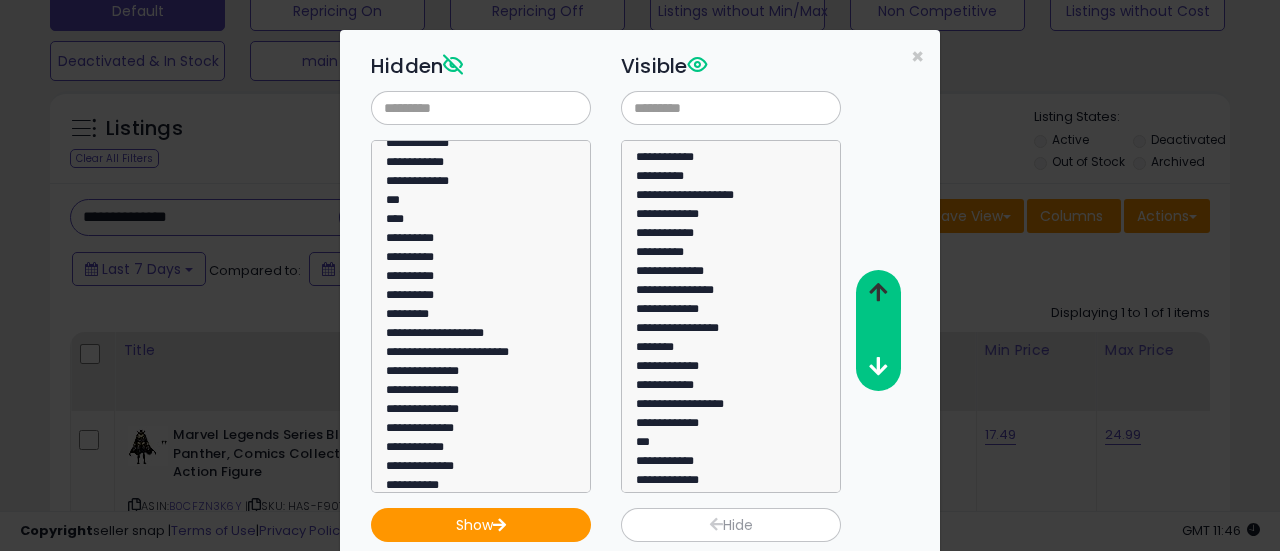 click at bounding box center (877, 293) 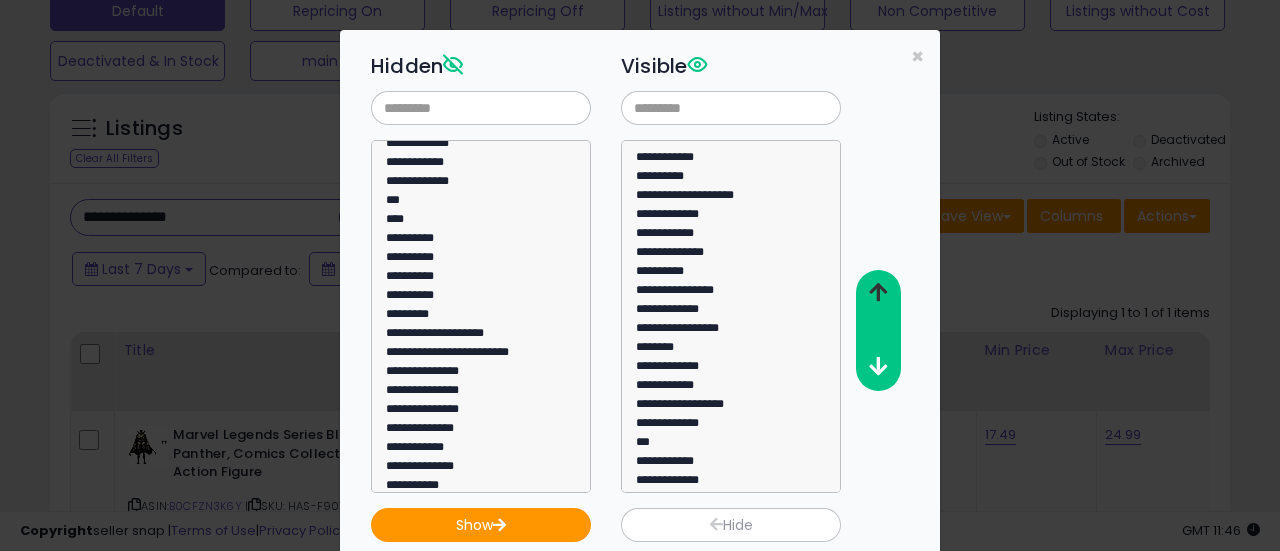 click at bounding box center [877, 293] 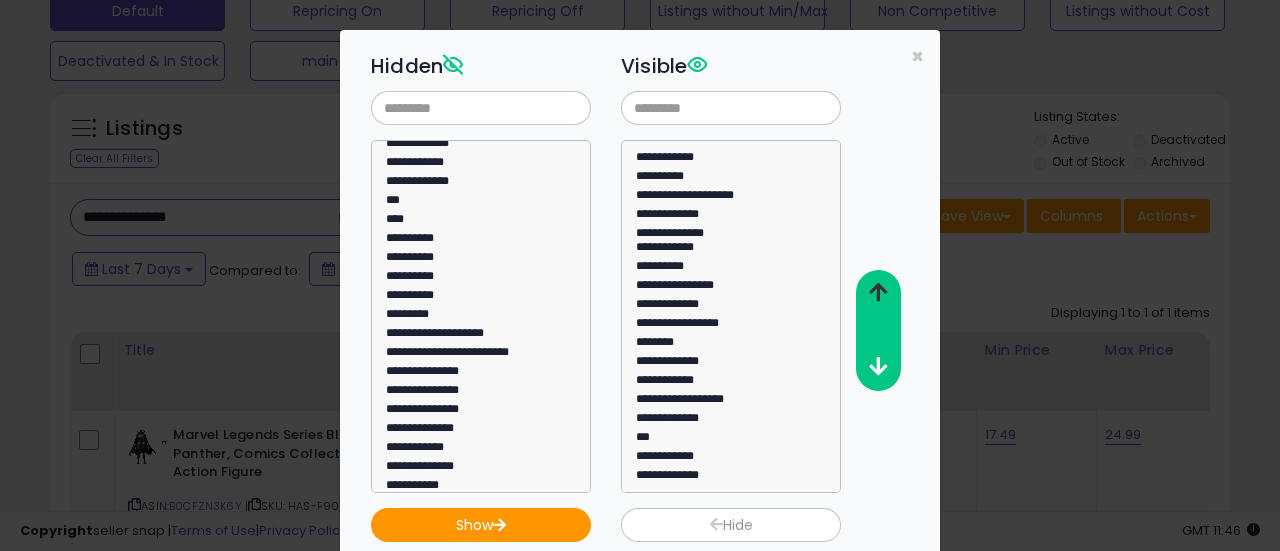 click at bounding box center (877, 293) 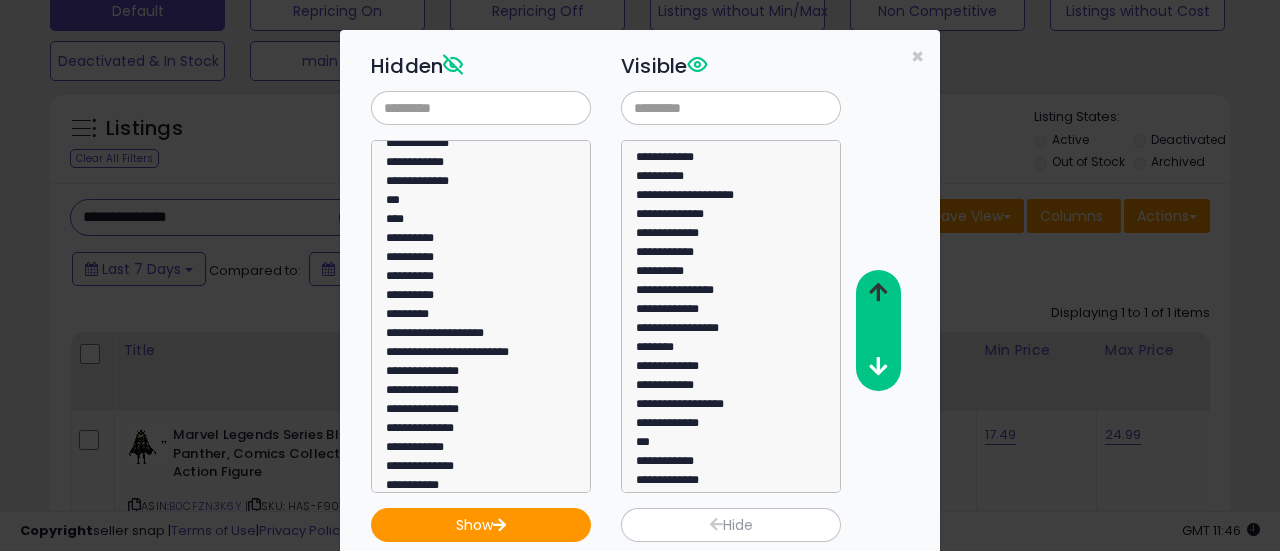 click at bounding box center (877, 293) 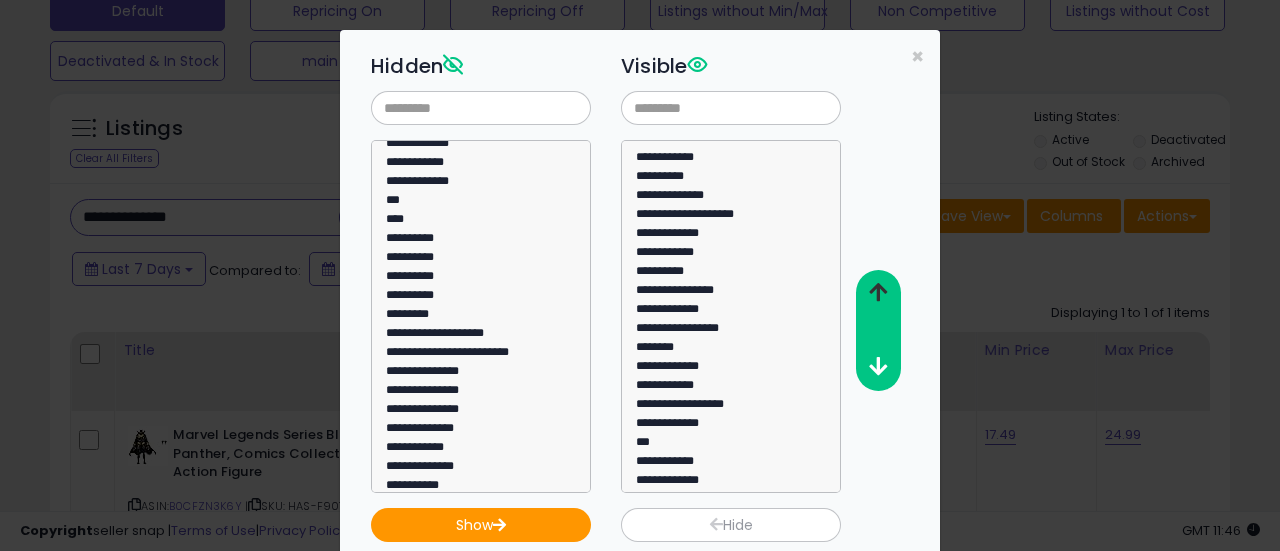 click at bounding box center [877, 293] 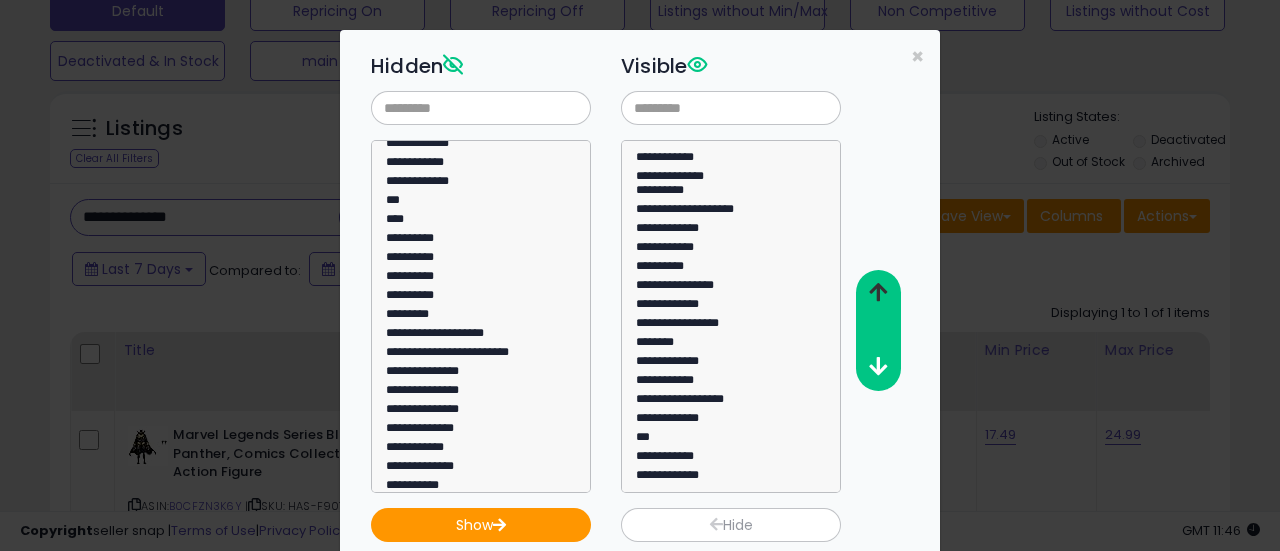 click at bounding box center (877, 293) 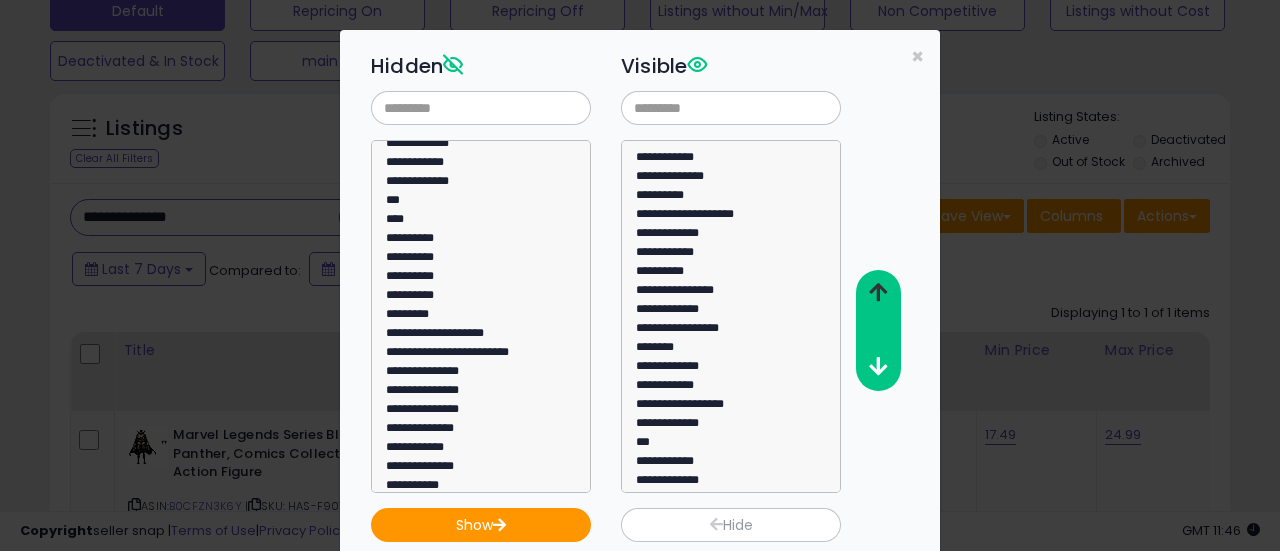 click at bounding box center (877, 293) 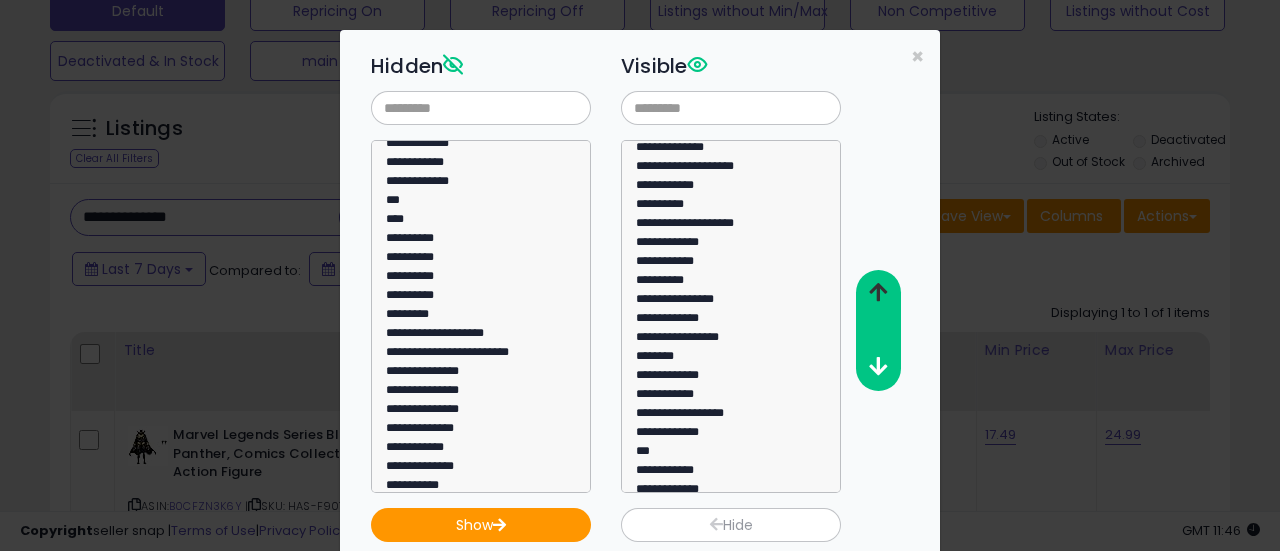 click at bounding box center (877, 293) 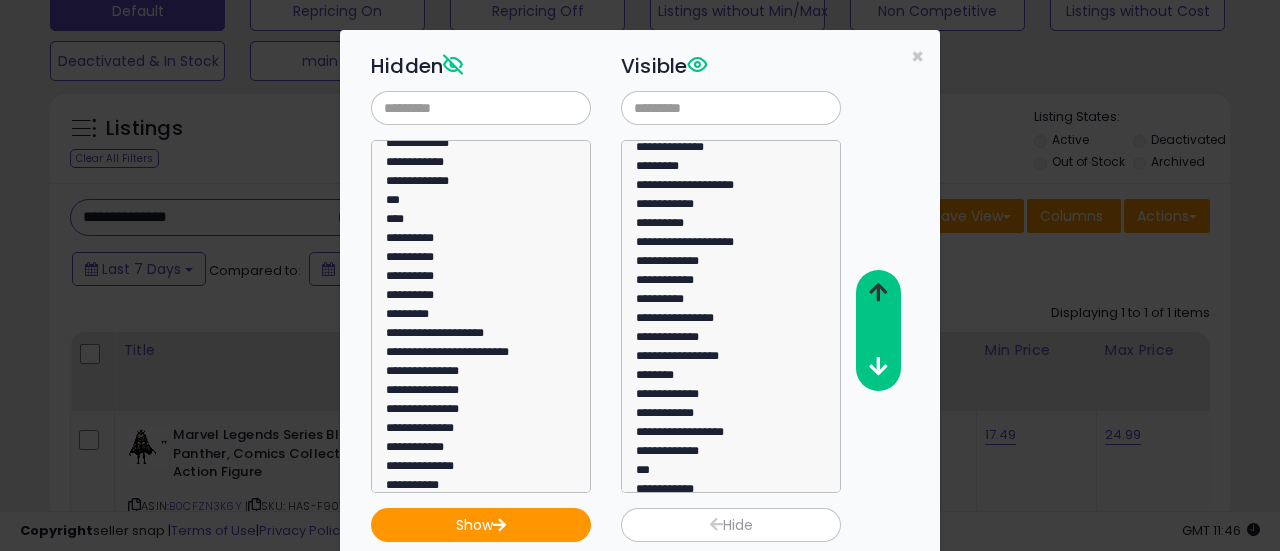 click at bounding box center [877, 293] 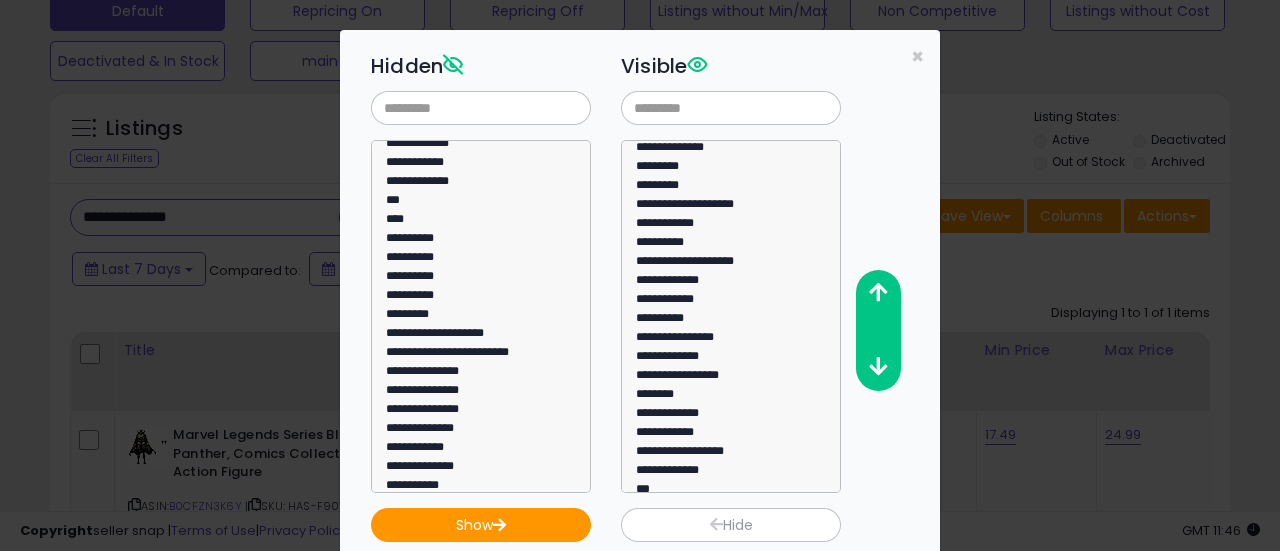 scroll, scrollTop: 170, scrollLeft: 0, axis: vertical 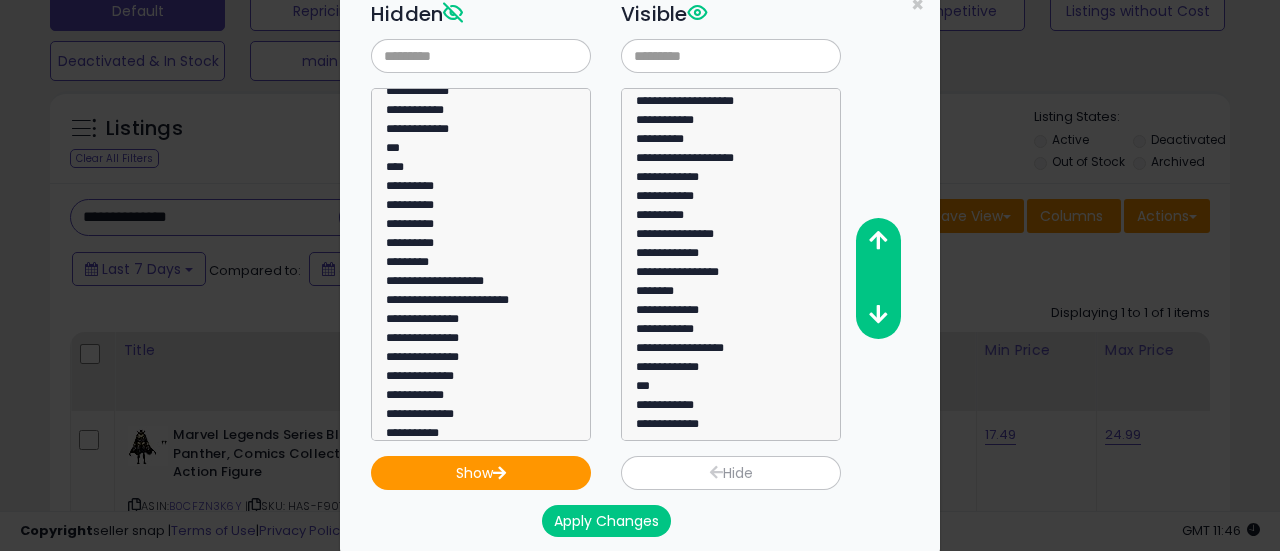 click on "Apply Changes" at bounding box center (606, 521) 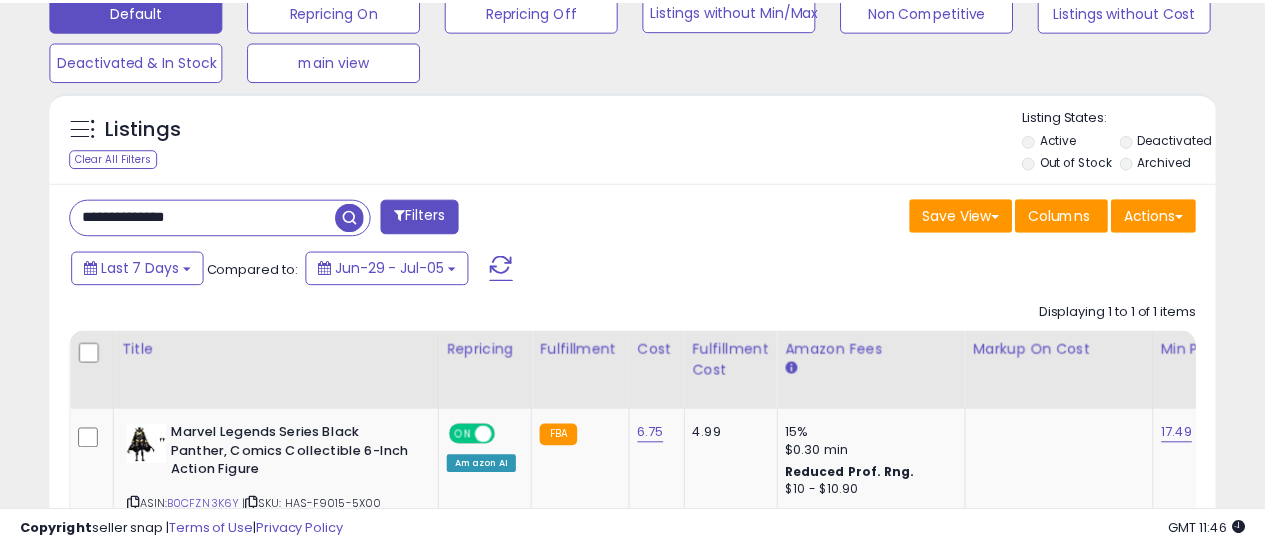 scroll, scrollTop: 410, scrollLeft: 674, axis: both 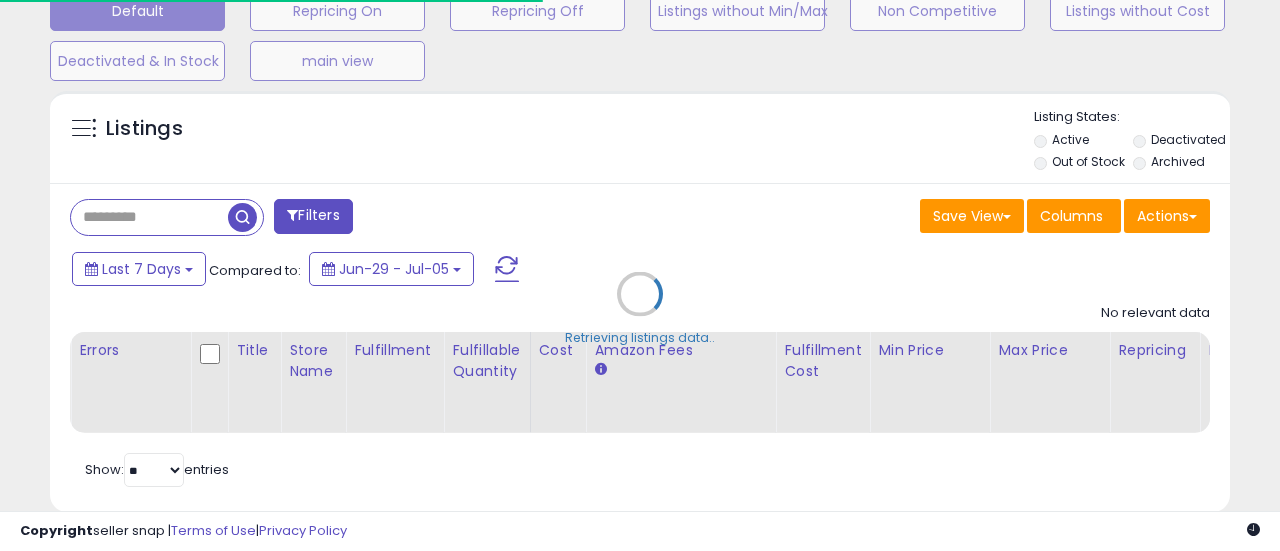 type on "**********" 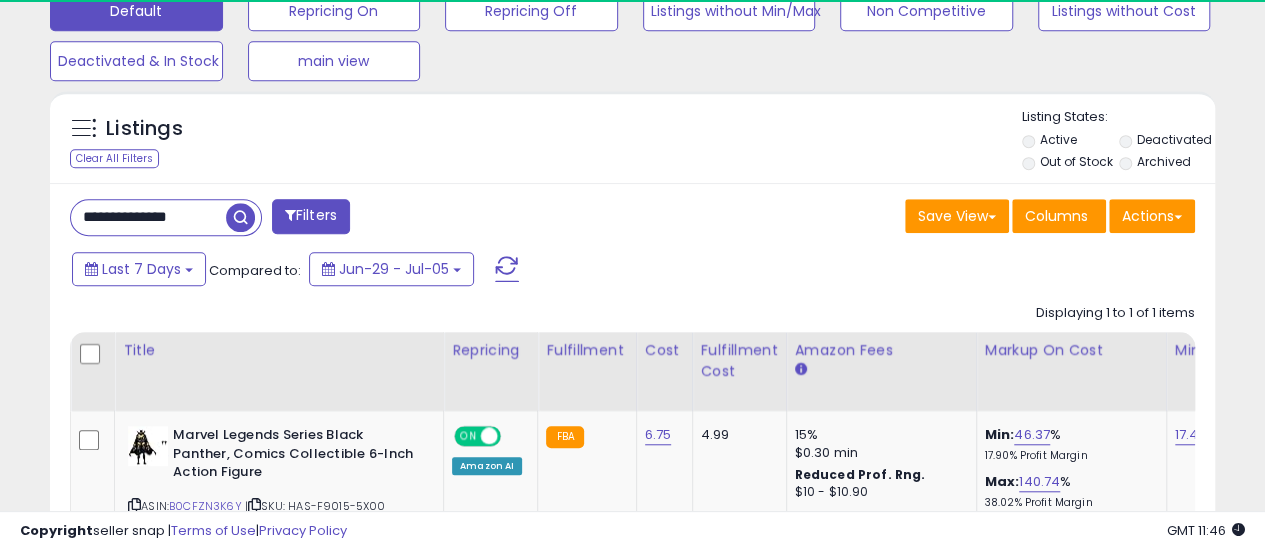 scroll, scrollTop: 999590, scrollLeft: 999326, axis: both 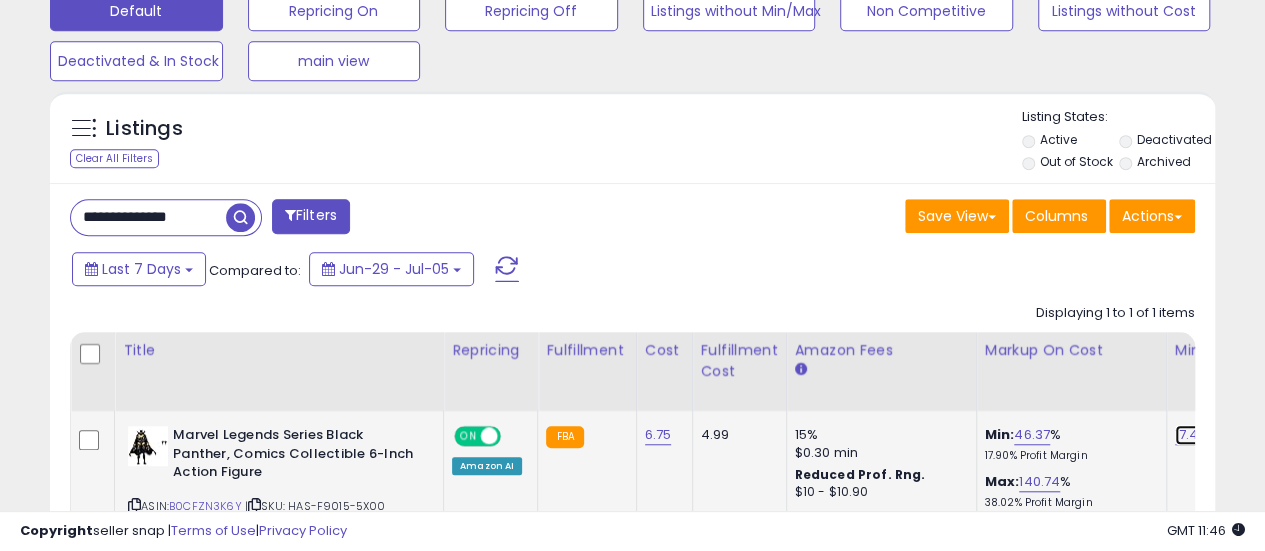 click on "17.49" at bounding box center (1191, 435) 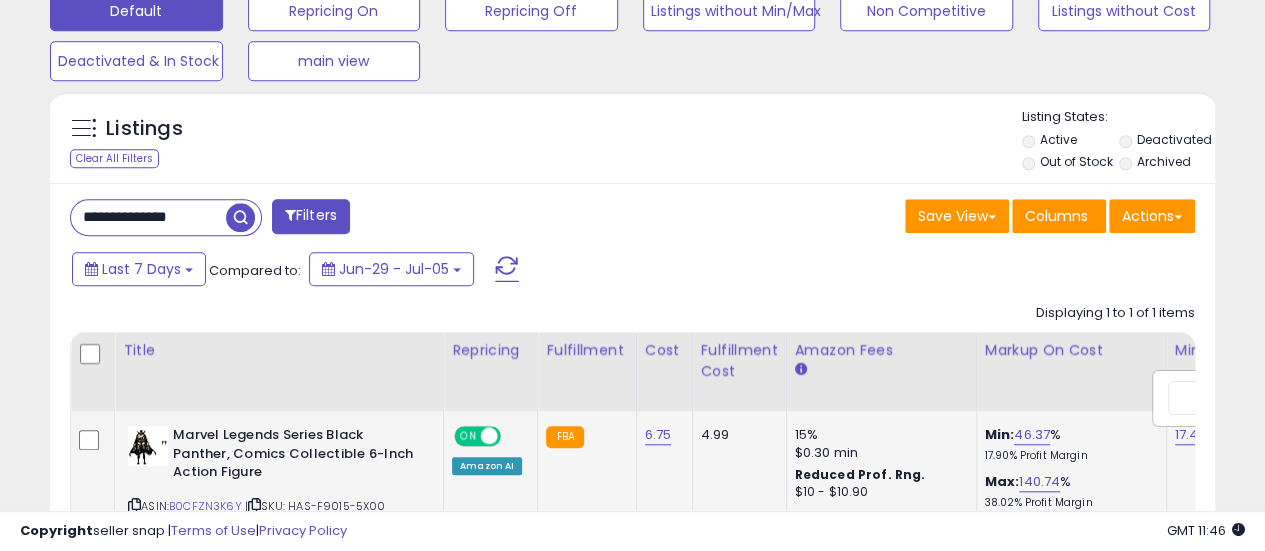 scroll, scrollTop: 0, scrollLeft: 187, axis: horizontal 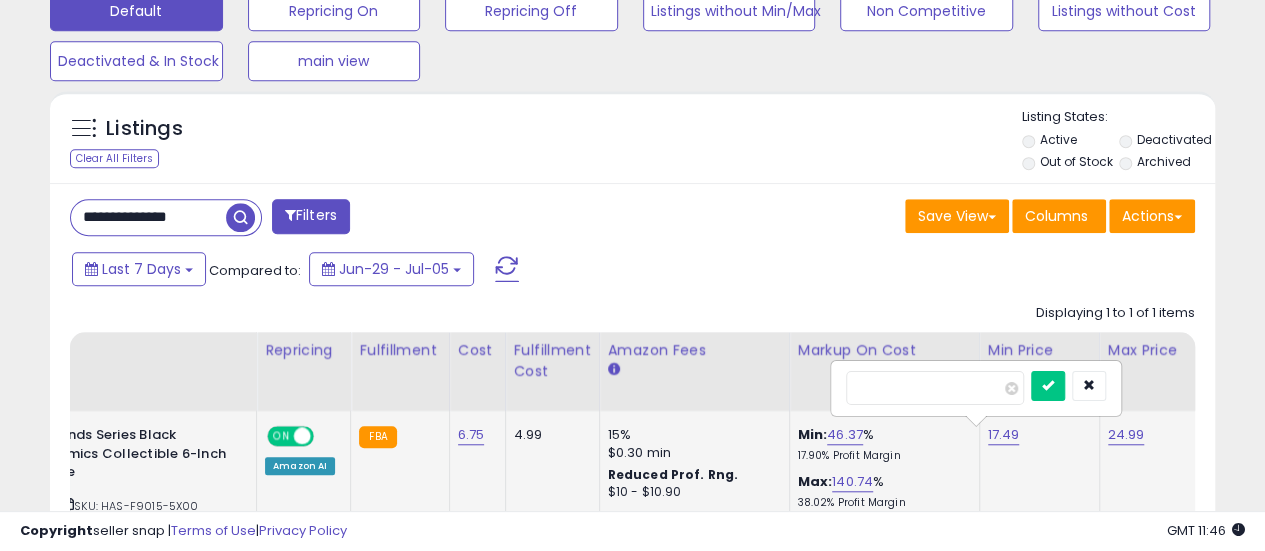 type on "*****" 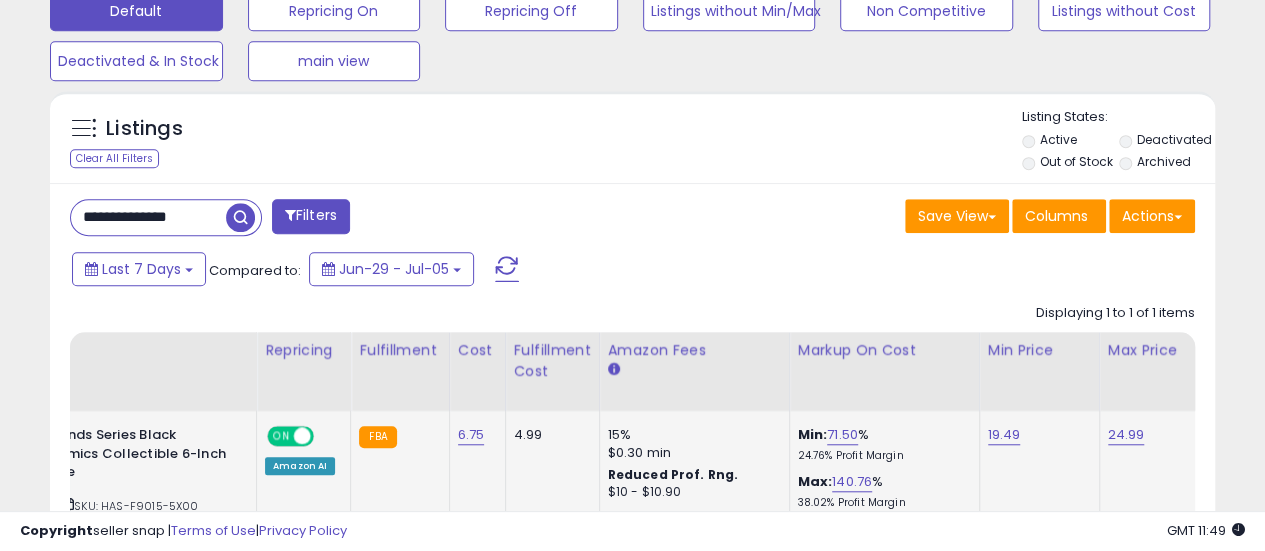 click on "**********" at bounding box center [148, 217] 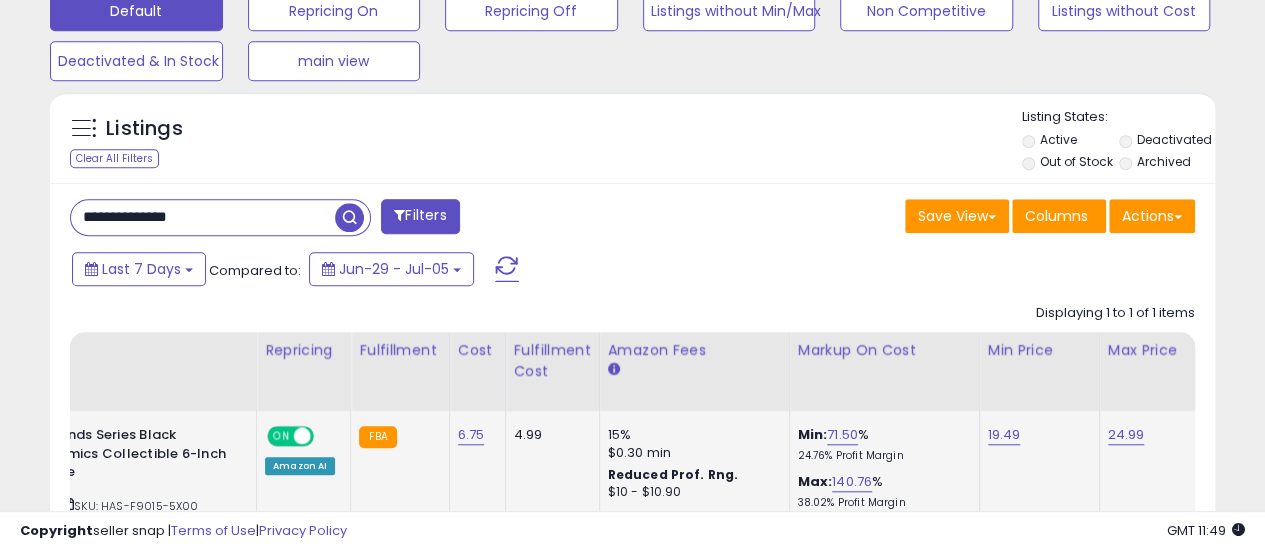 paste 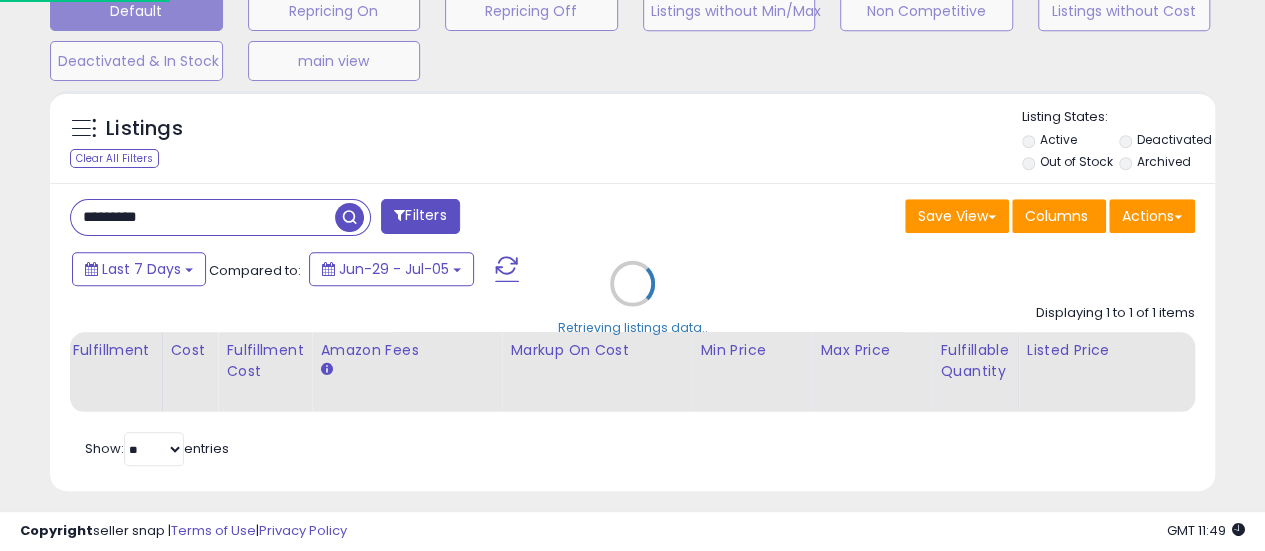 scroll, scrollTop: 999590, scrollLeft: 999317, axis: both 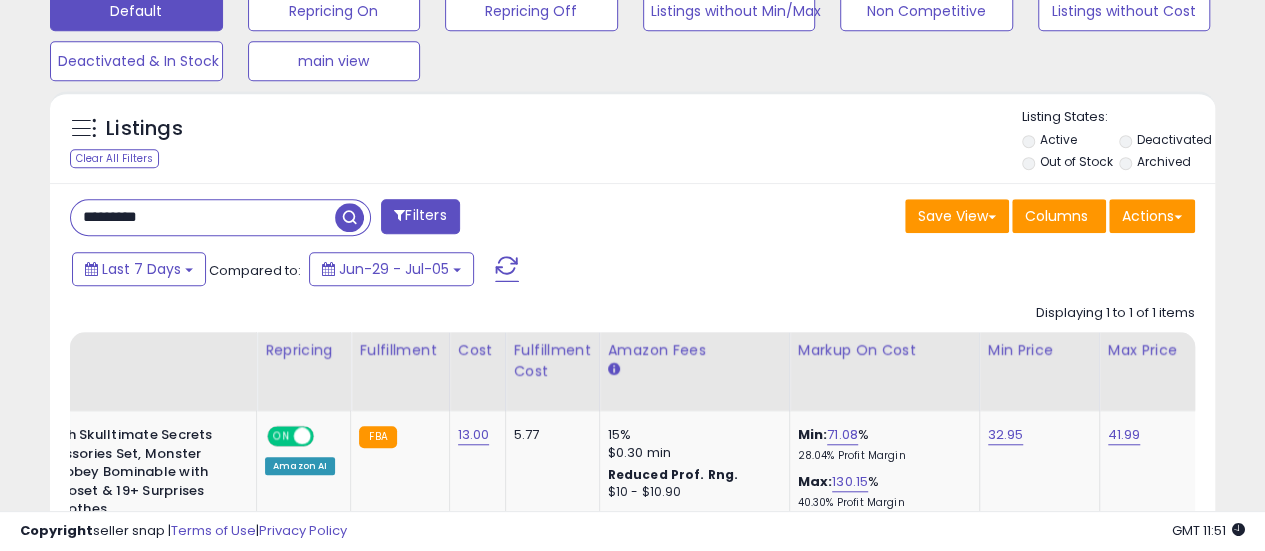 paste on "*****" 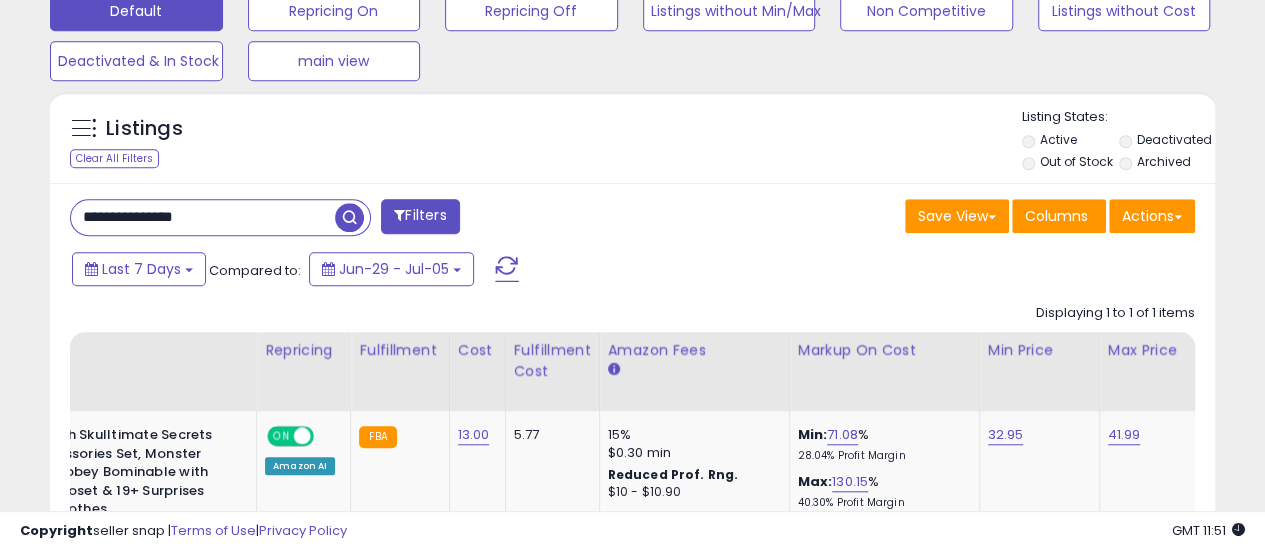 type on "**********" 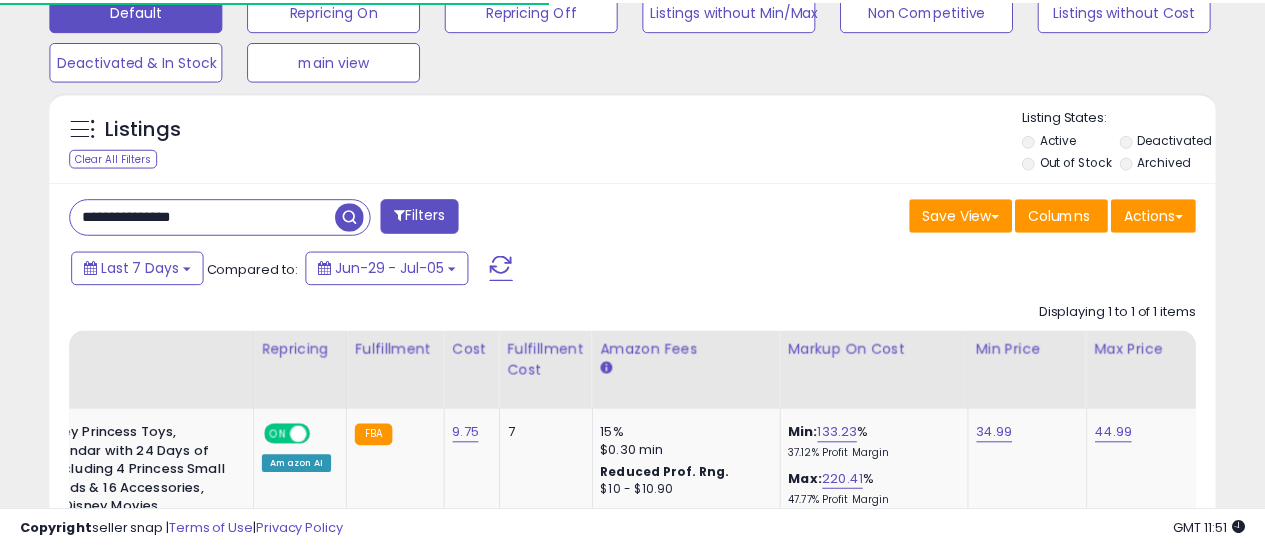 scroll, scrollTop: 410, scrollLeft: 674, axis: both 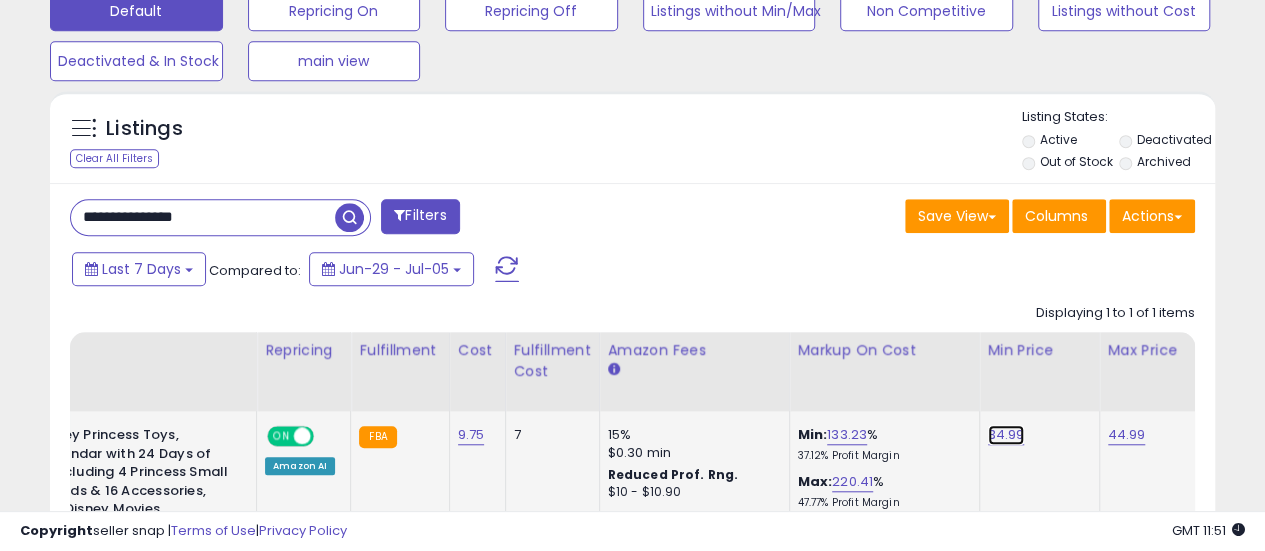 click on "34.99" at bounding box center [1006, 435] 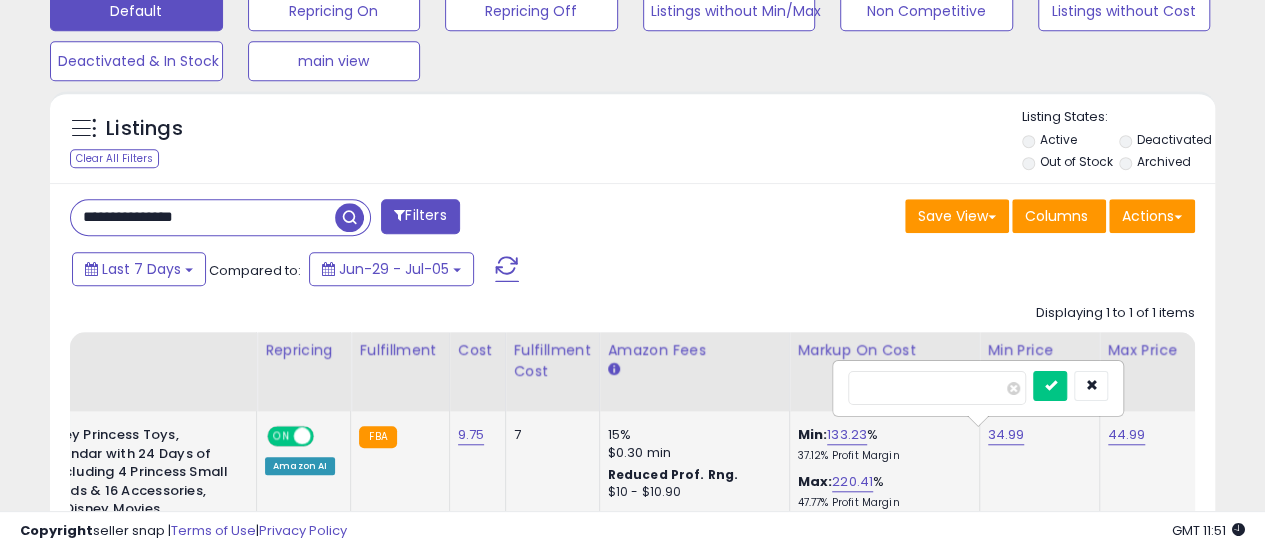 scroll, scrollTop: 0, scrollLeft: 189, axis: horizontal 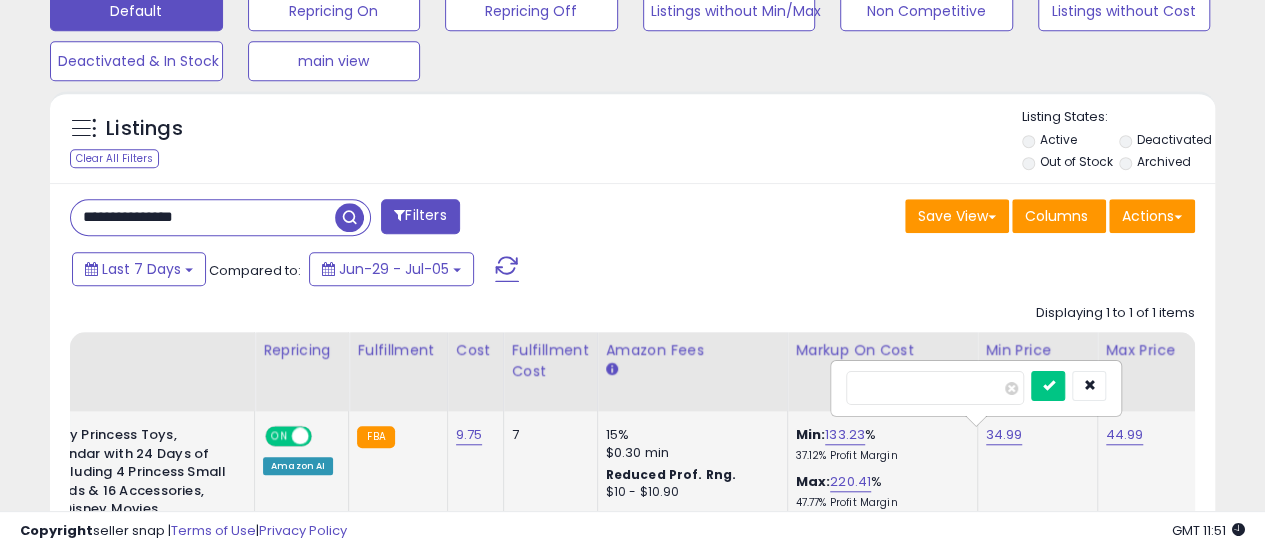type on "*****" 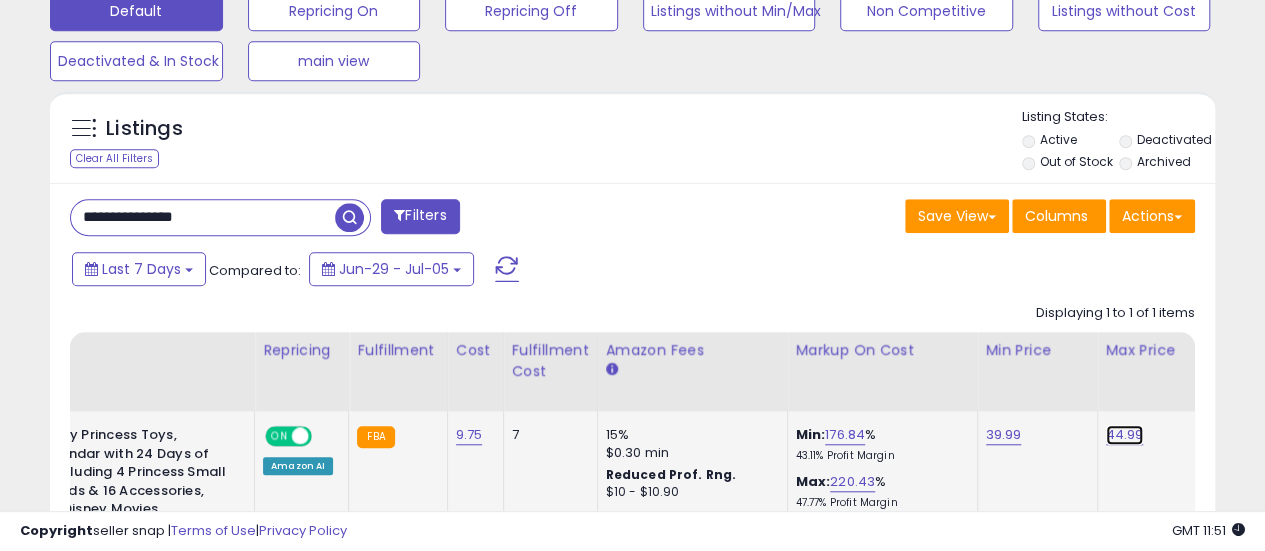 click on "44.99" at bounding box center (1125, 435) 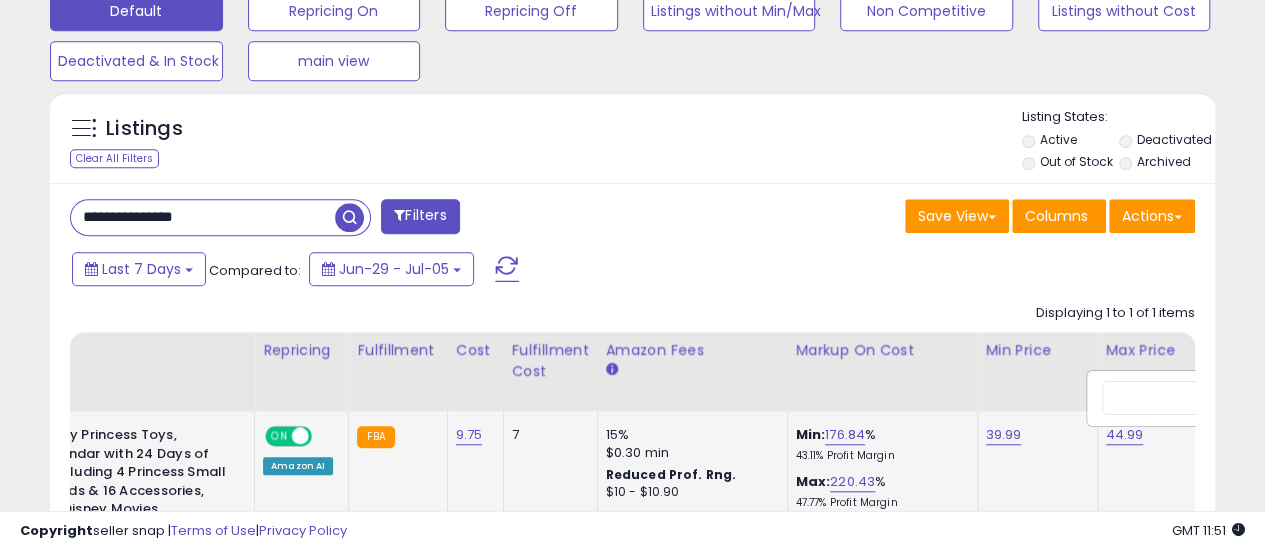 scroll, scrollTop: 0, scrollLeft: 309, axis: horizontal 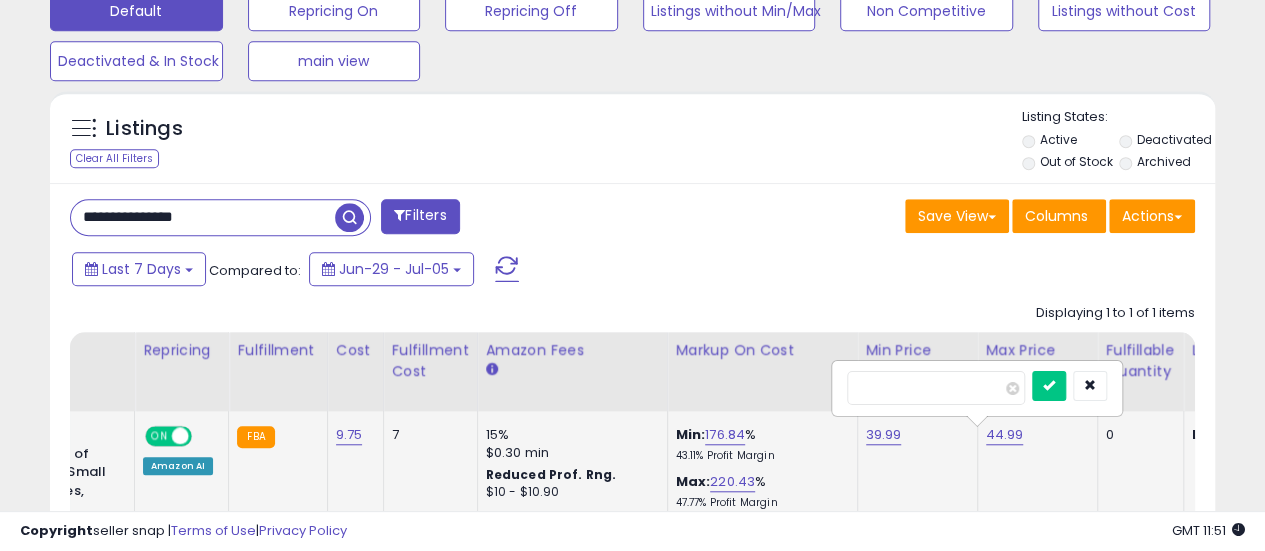type on "*****" 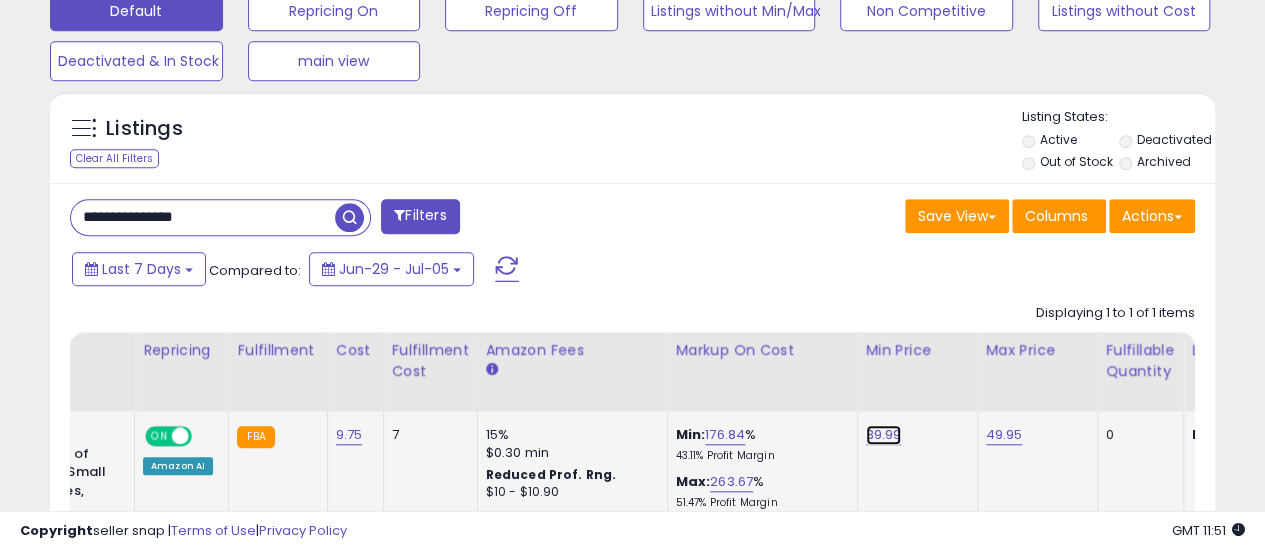 click on "39.99" at bounding box center (884, 435) 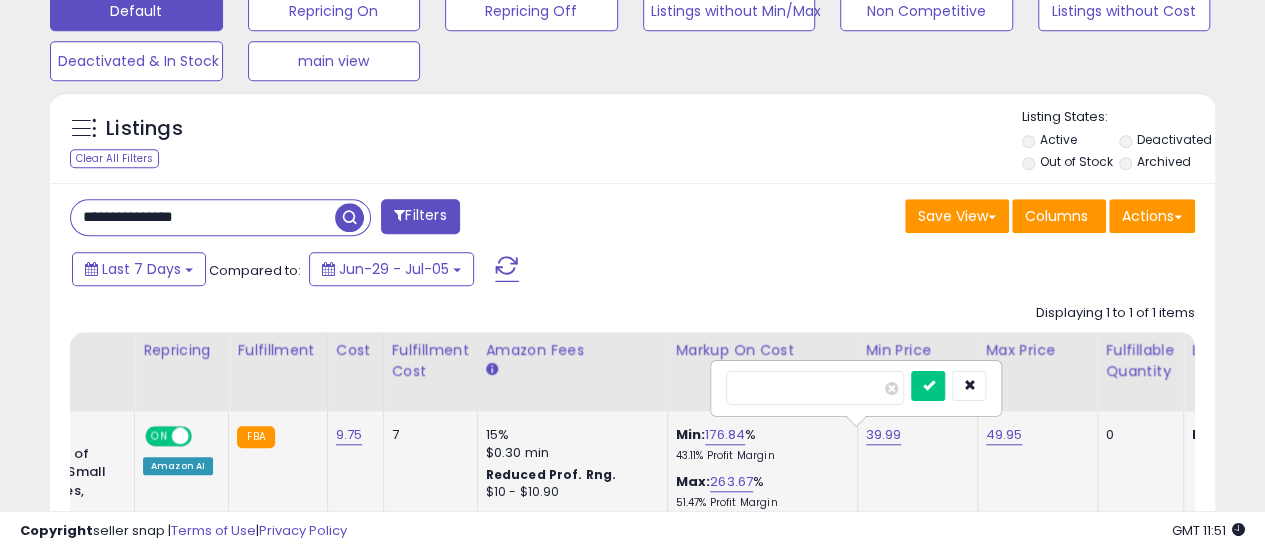 type on "*****" 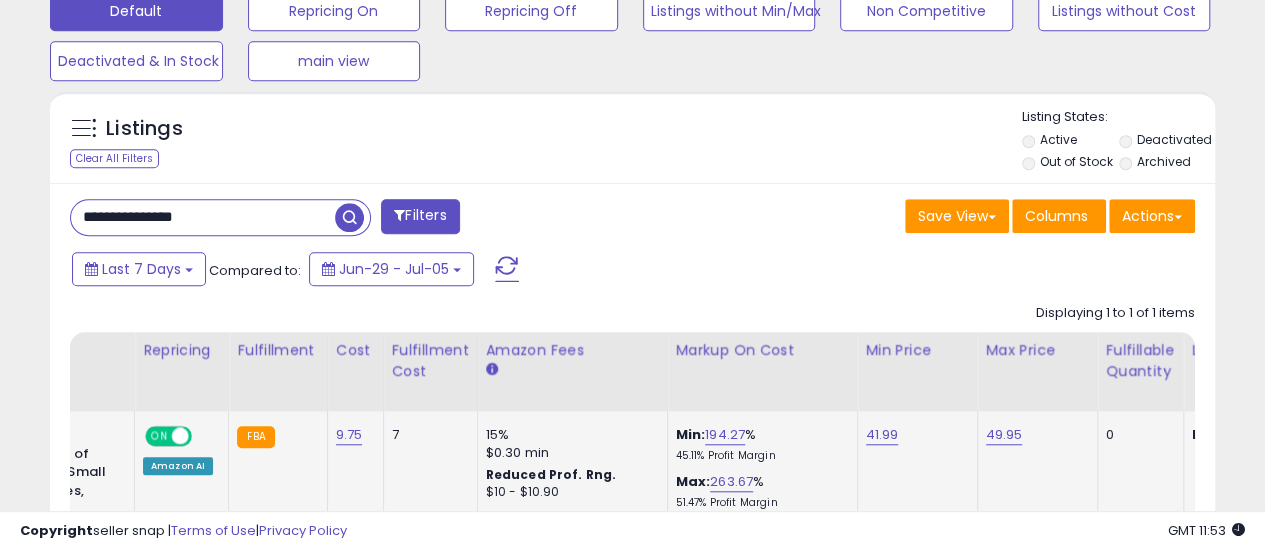click on "**********" at bounding box center [203, 217] 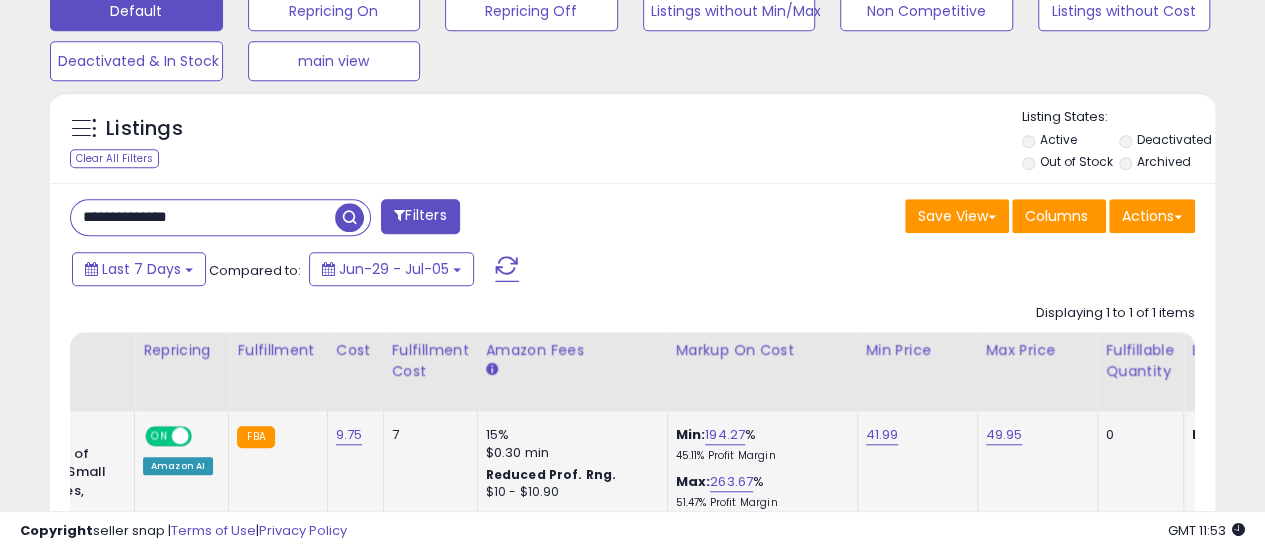 scroll, scrollTop: 999590, scrollLeft: 999317, axis: both 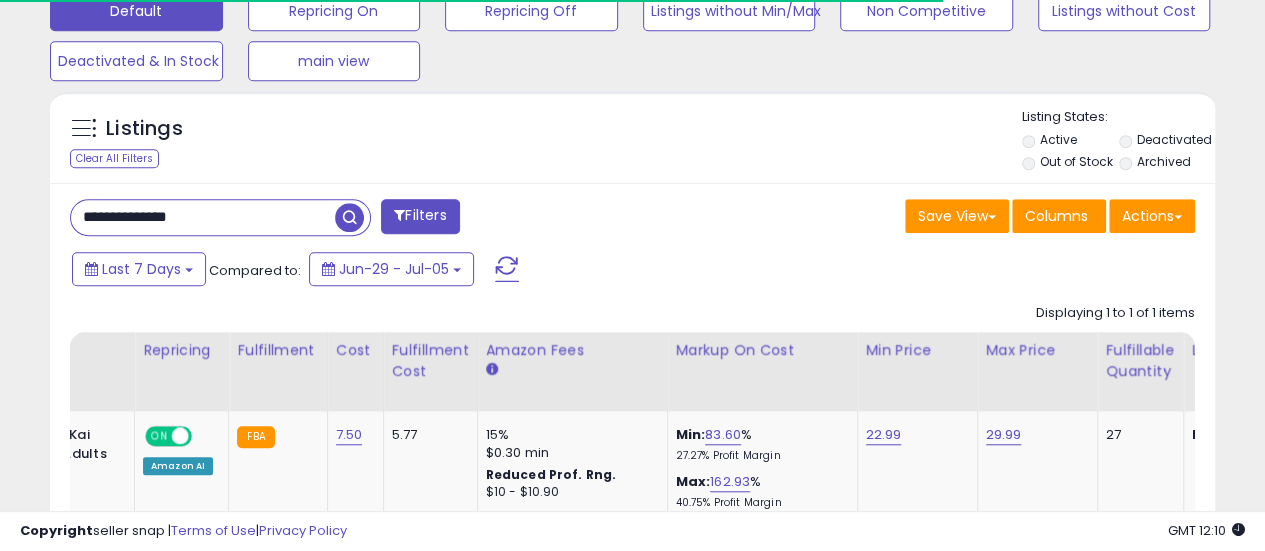 paste 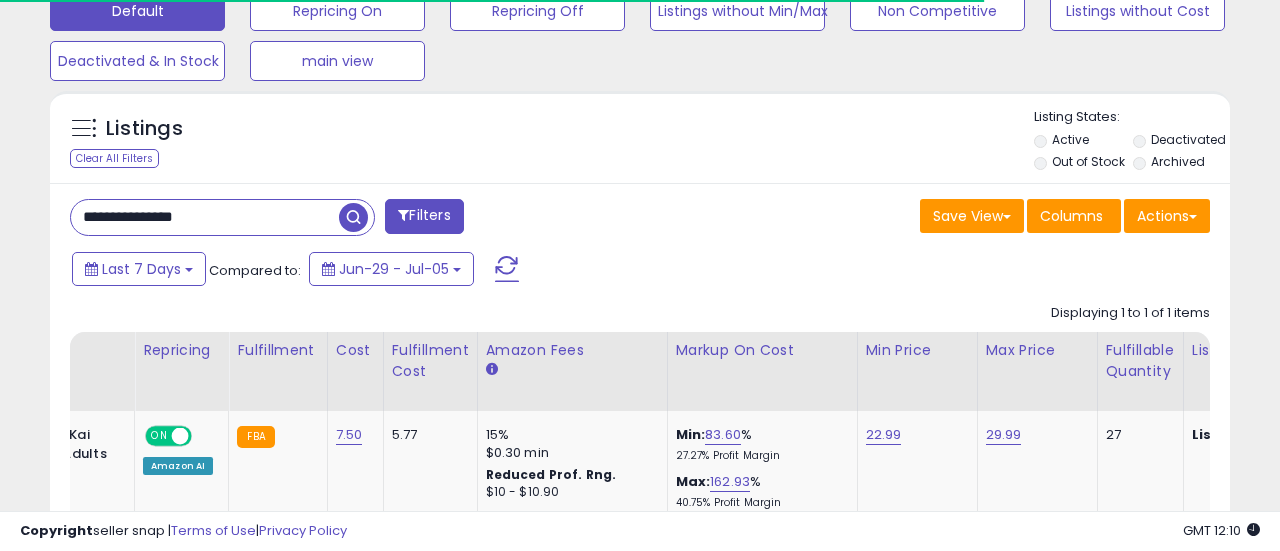 scroll, scrollTop: 999590, scrollLeft: 999317, axis: both 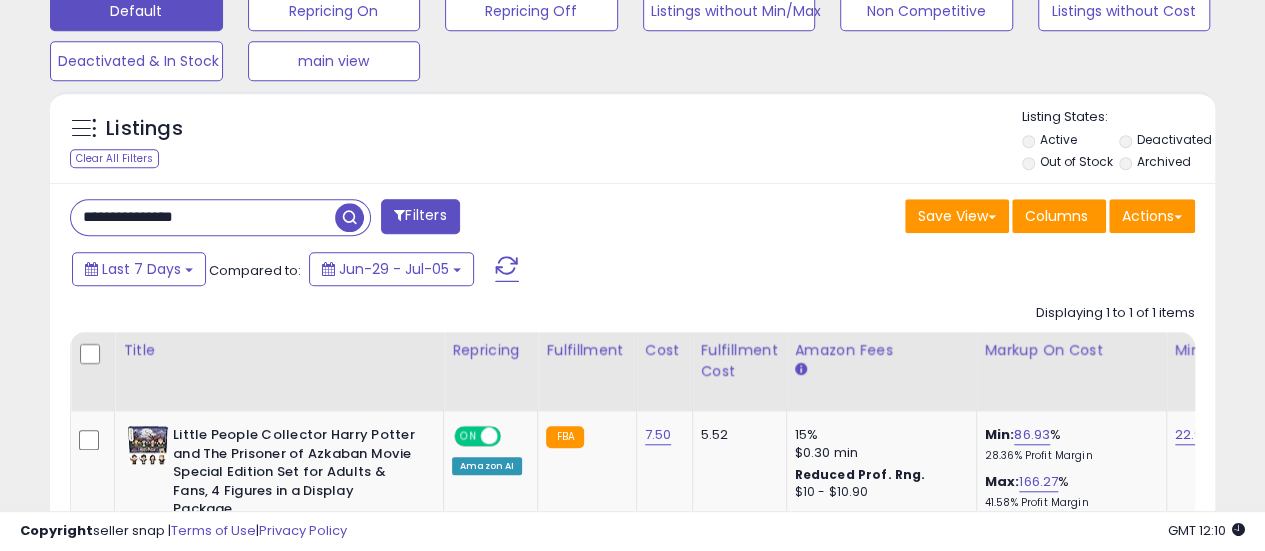 paste 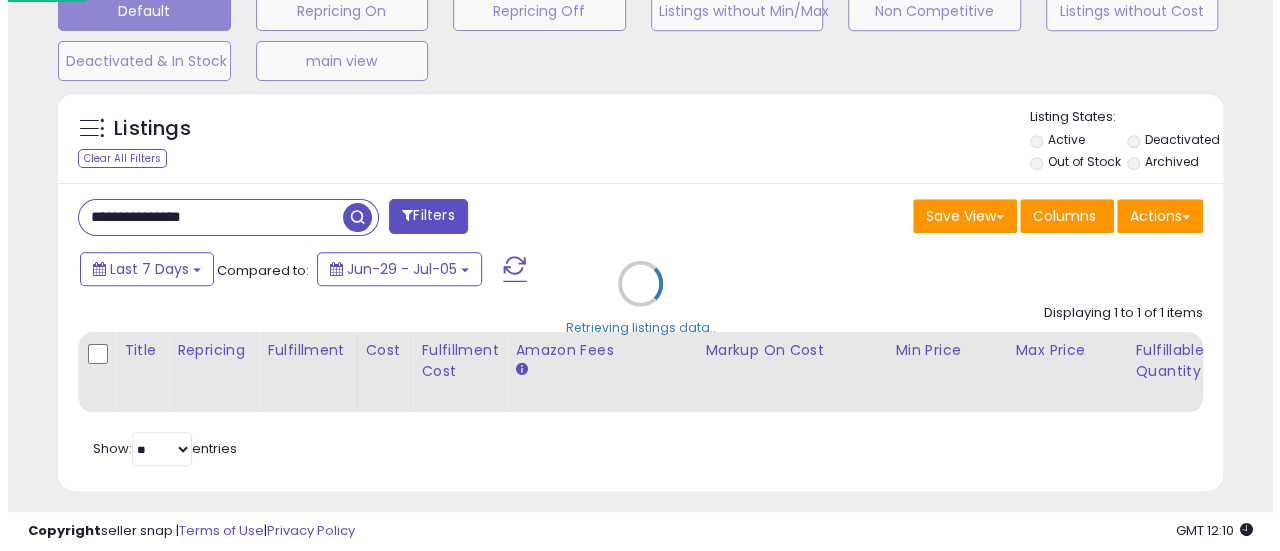 scroll, scrollTop: 999590, scrollLeft: 999317, axis: both 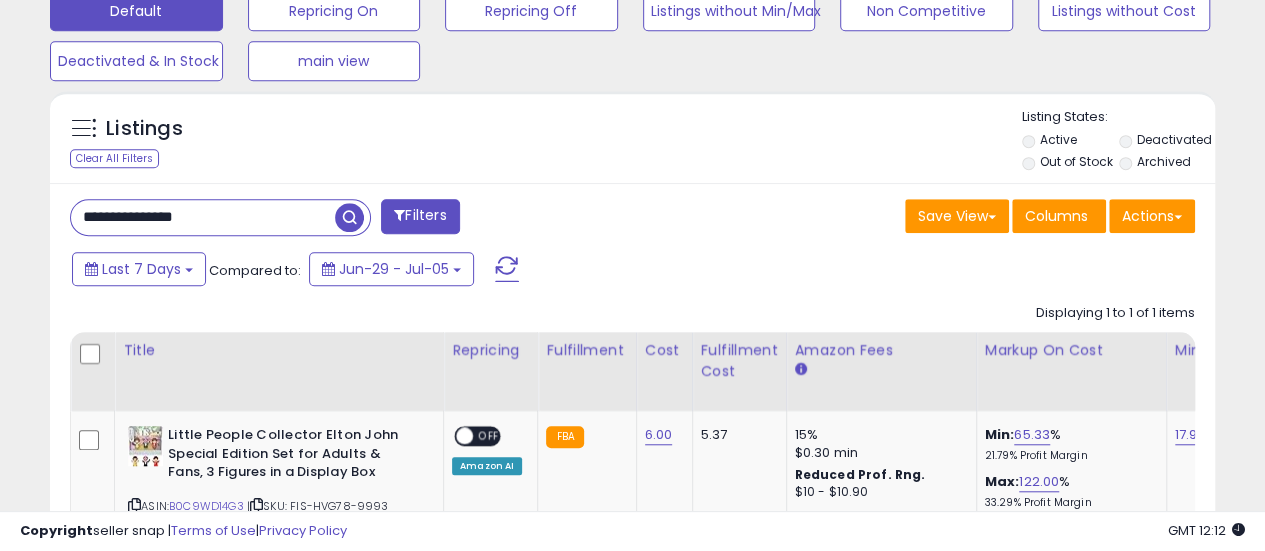 paste 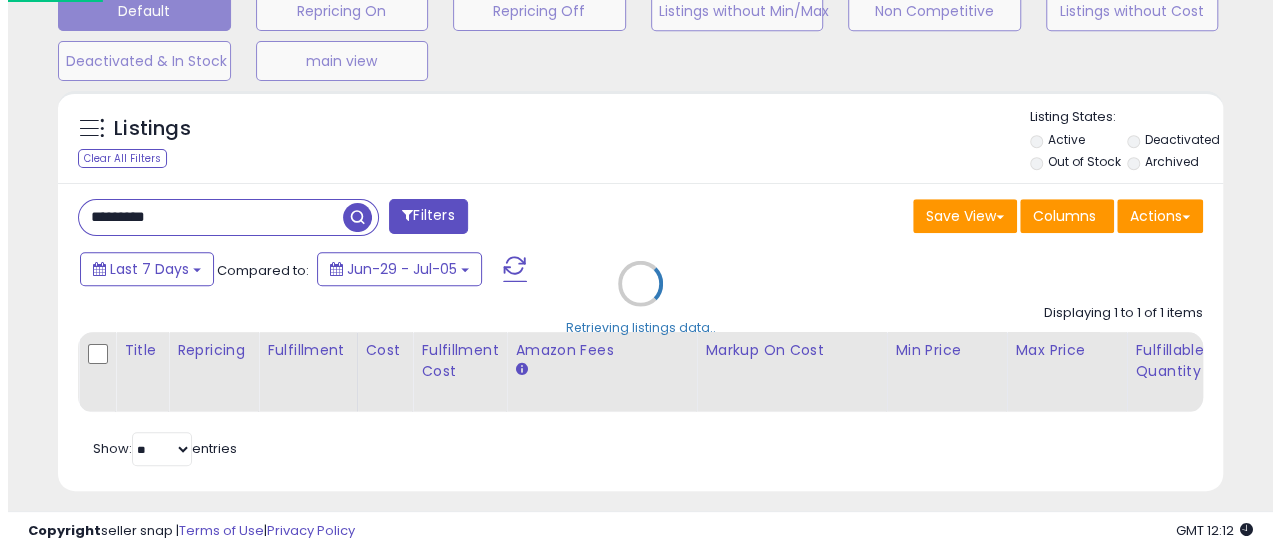 scroll, scrollTop: 999590, scrollLeft: 999317, axis: both 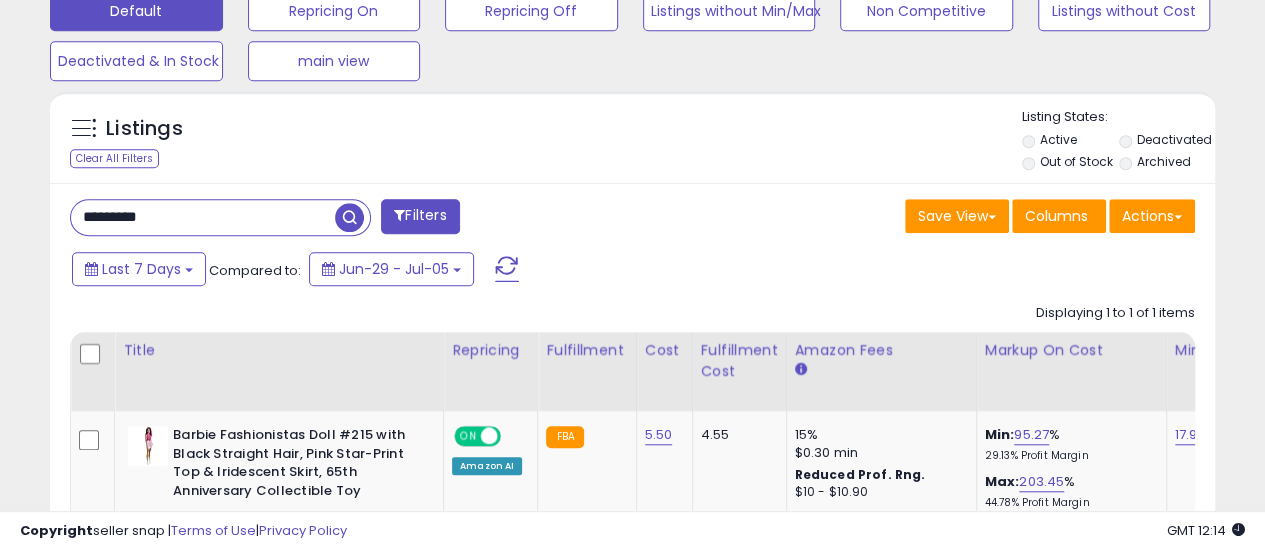 paste on "*****" 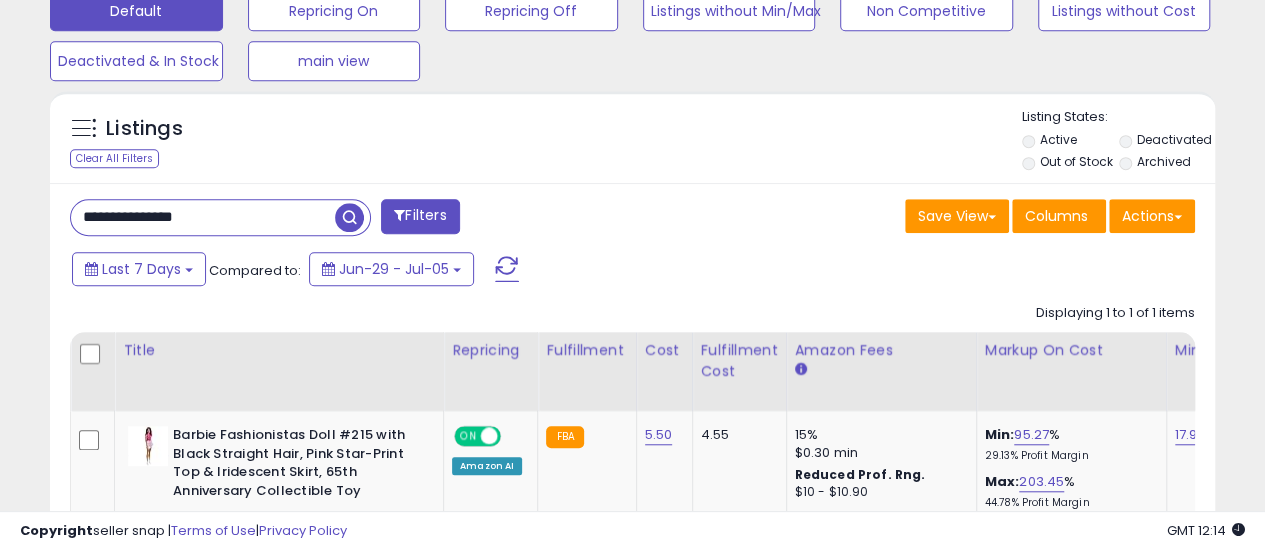 scroll, scrollTop: 999590, scrollLeft: 999317, axis: both 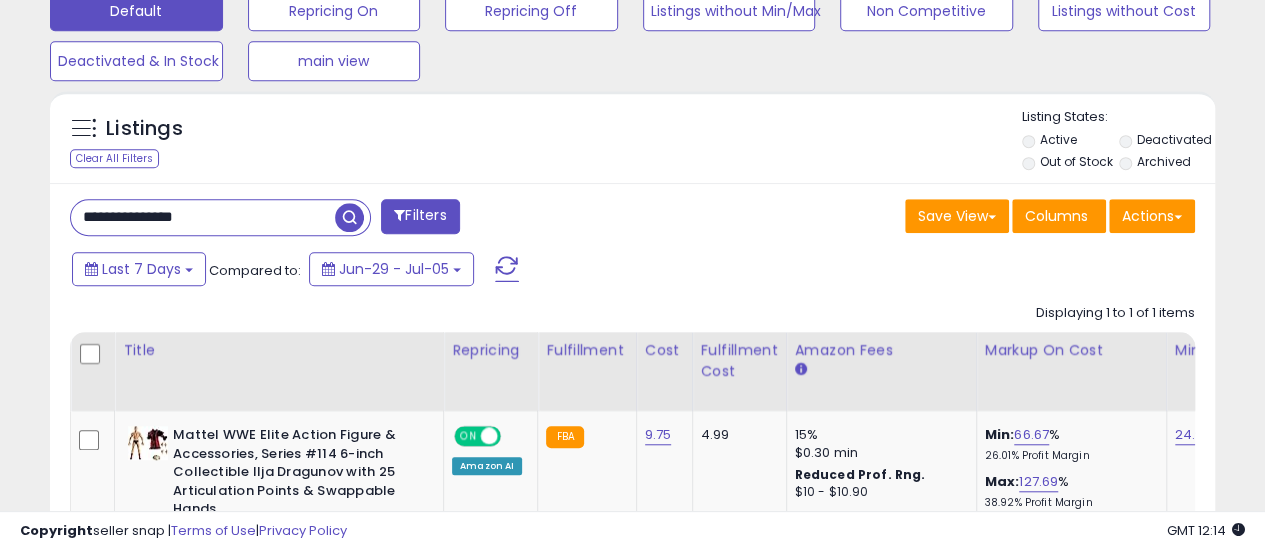 paste 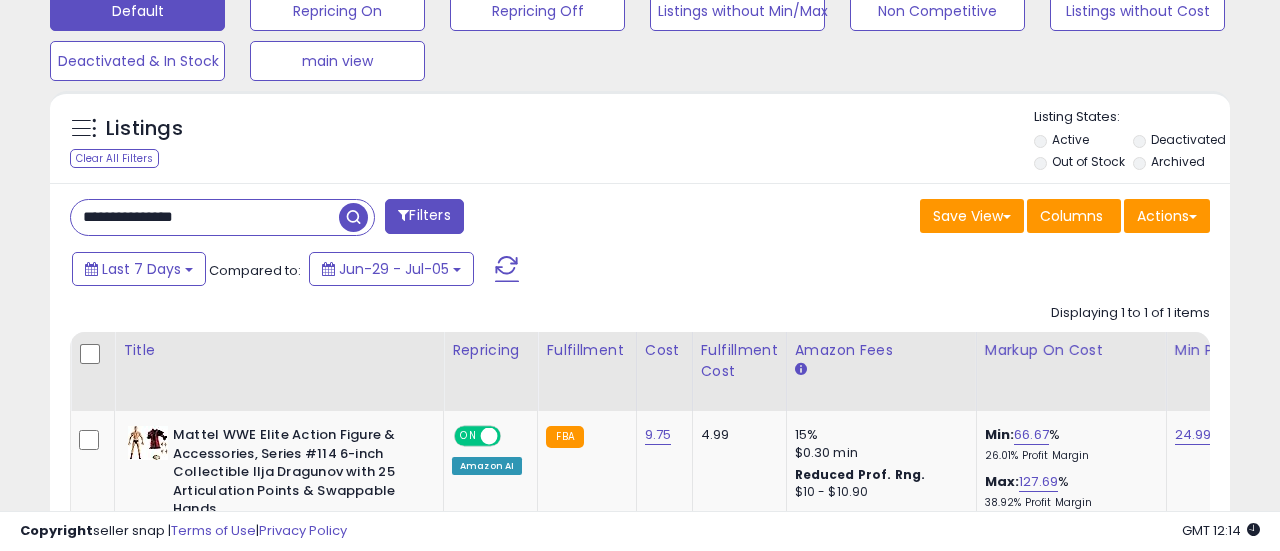scroll, scrollTop: 999590, scrollLeft: 999317, axis: both 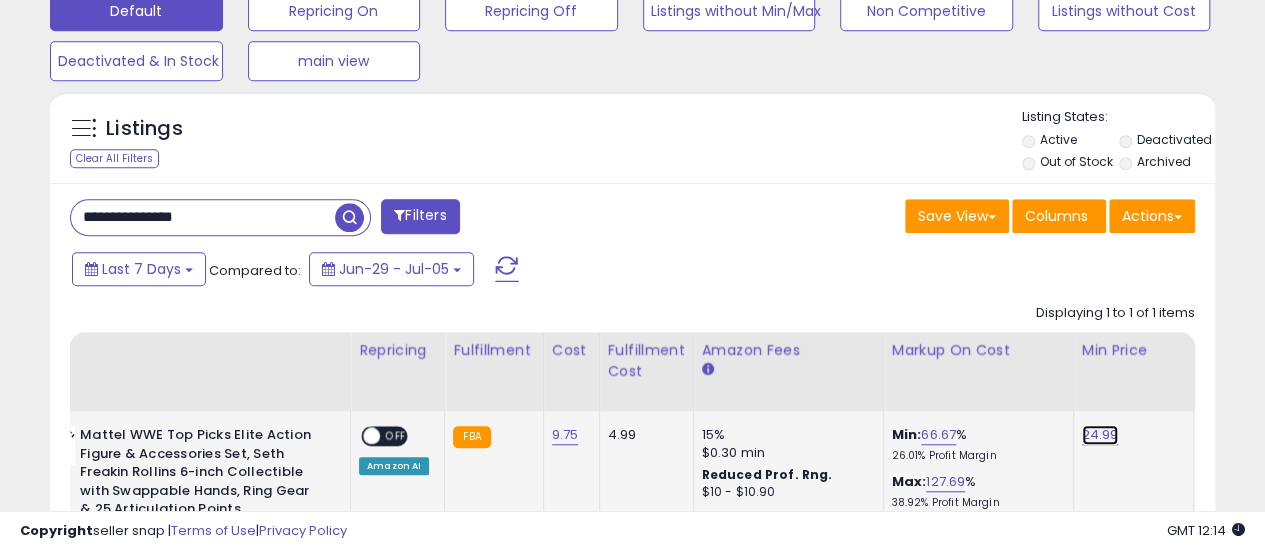 click on "24.99" at bounding box center (1100, 435) 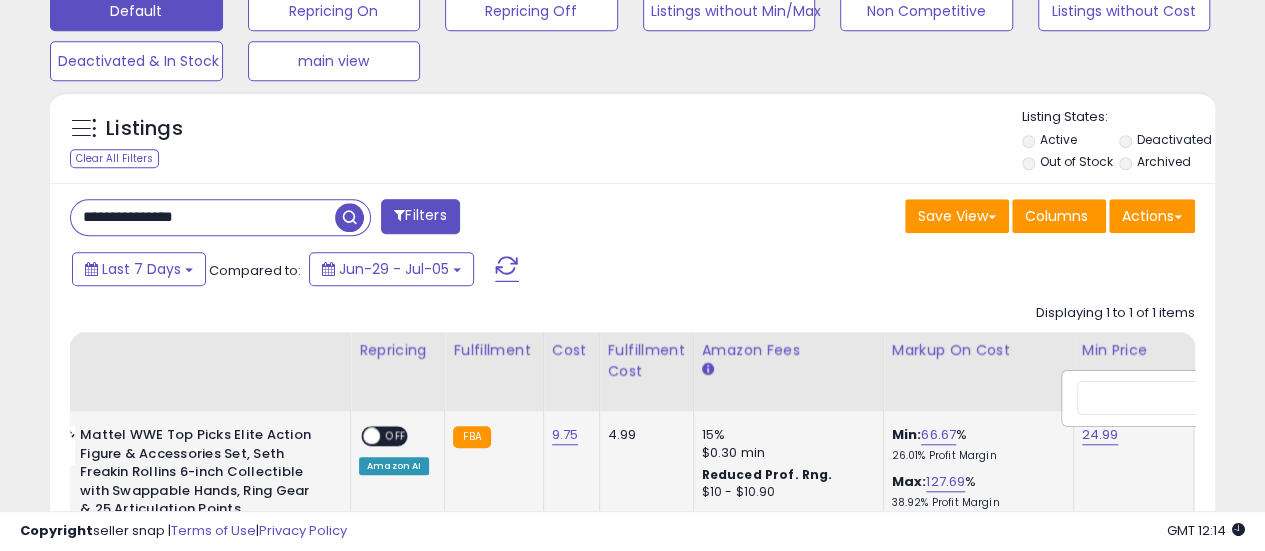 scroll, scrollTop: 0, scrollLeft: 189, axis: horizontal 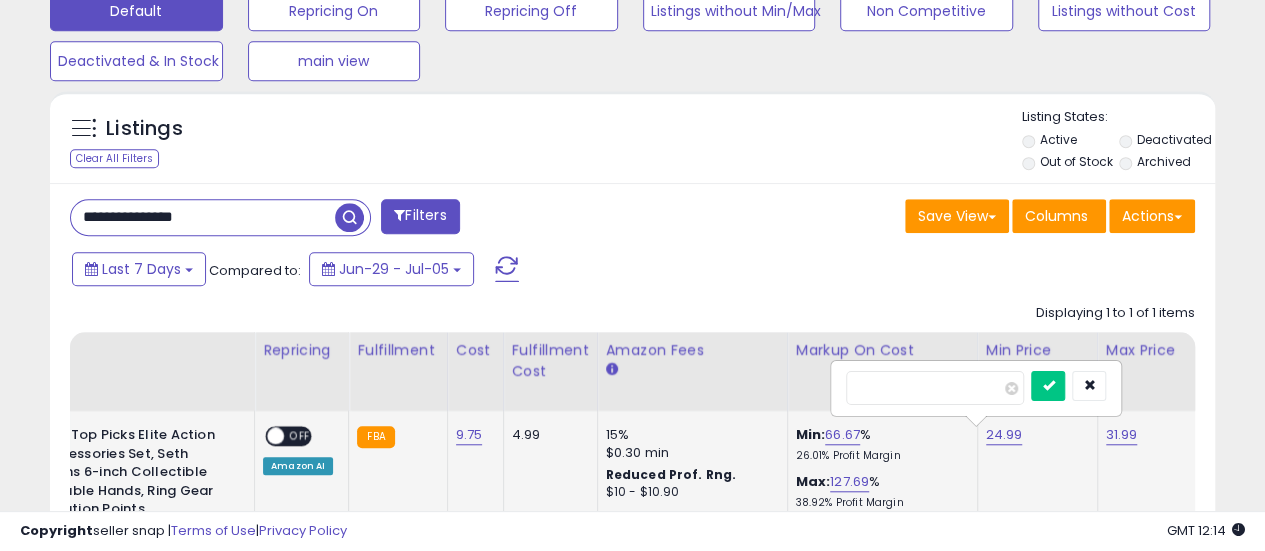 click on "31.99" 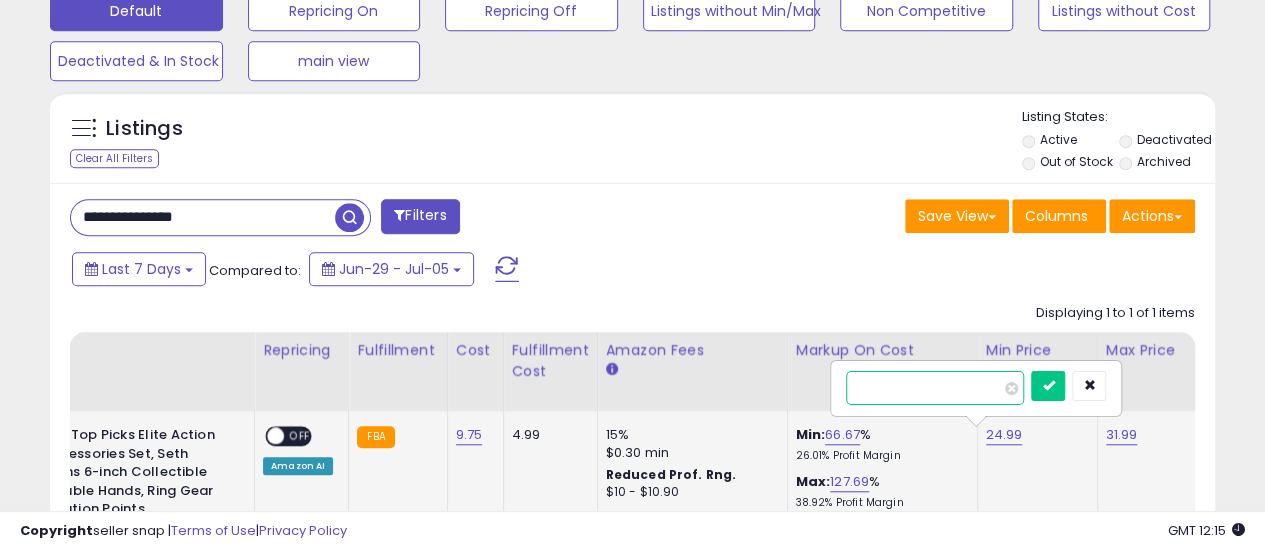 click on "*****" at bounding box center (935, 388) 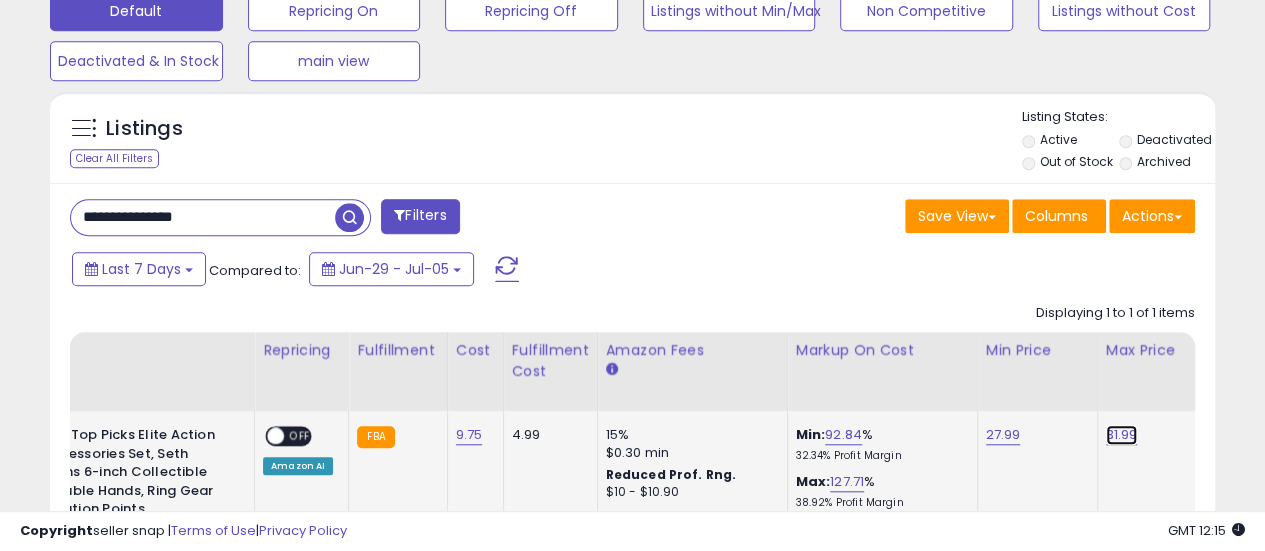 click on "31.99" at bounding box center (1122, 435) 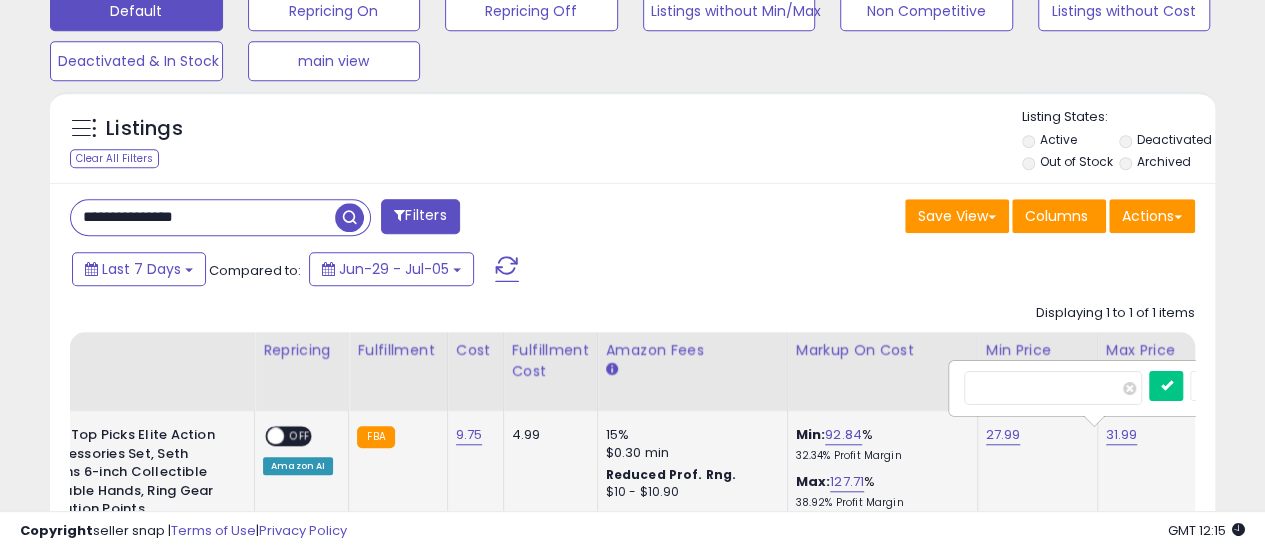 scroll, scrollTop: 0, scrollLeft: 307, axis: horizontal 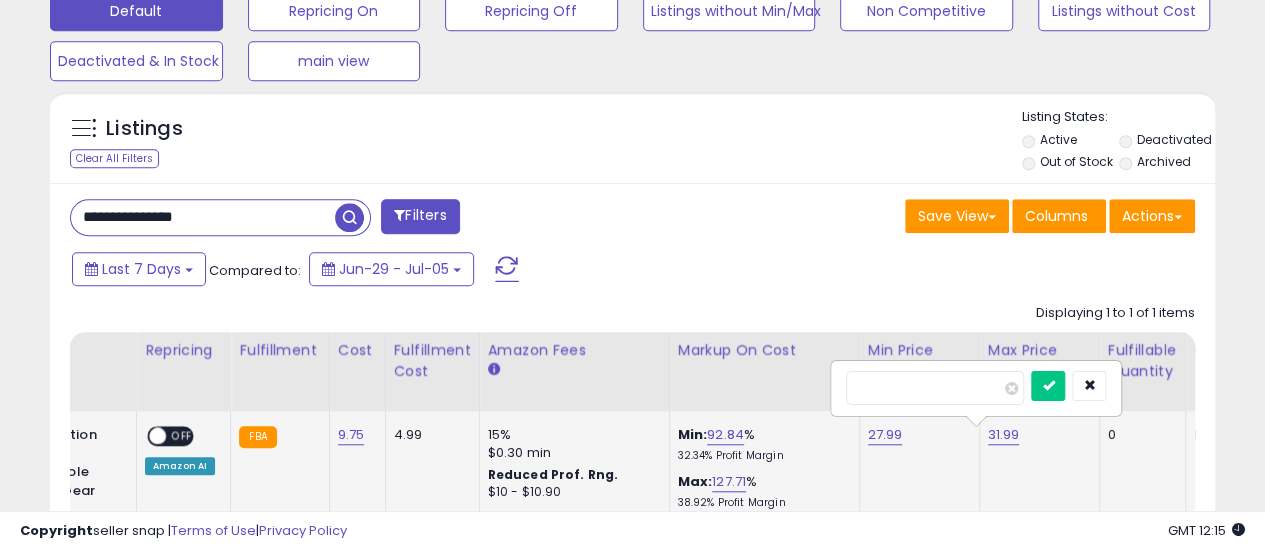 type on "*****" 